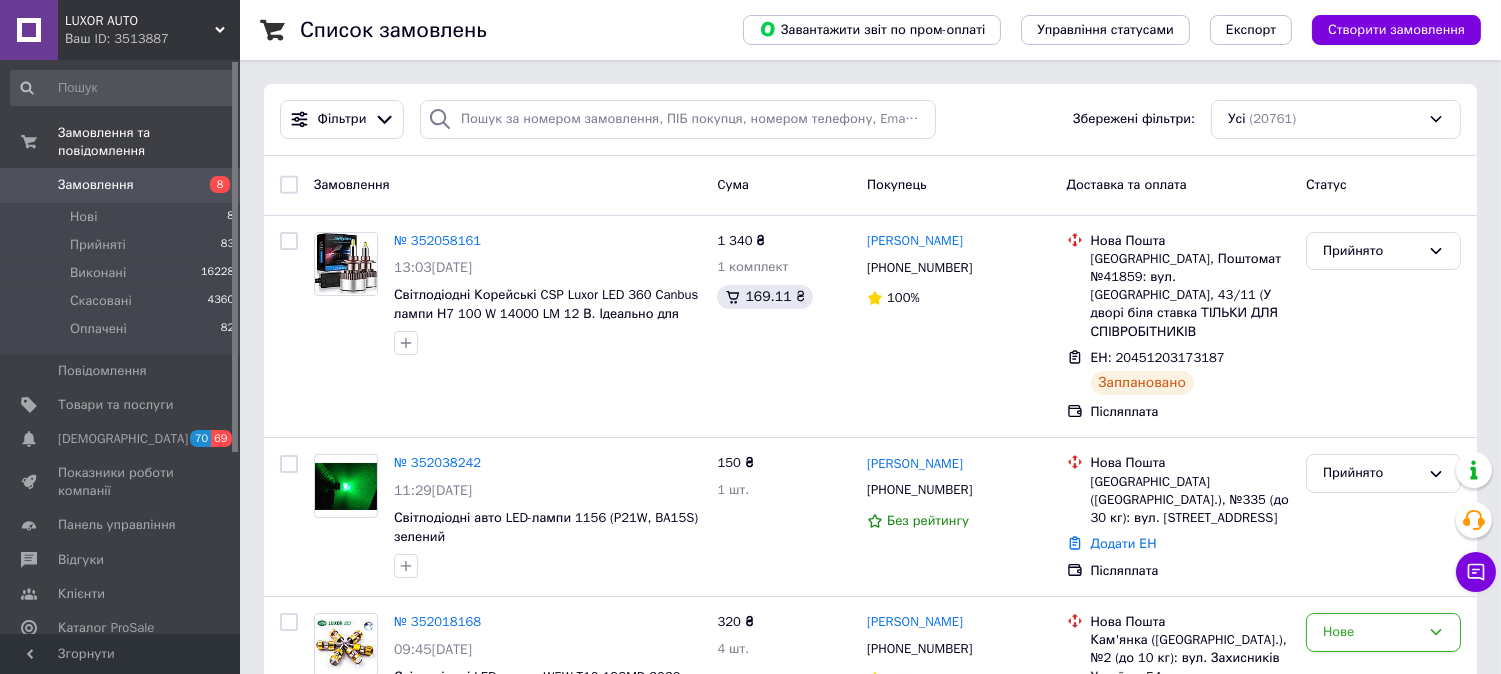 scroll, scrollTop: 333, scrollLeft: 0, axis: vertical 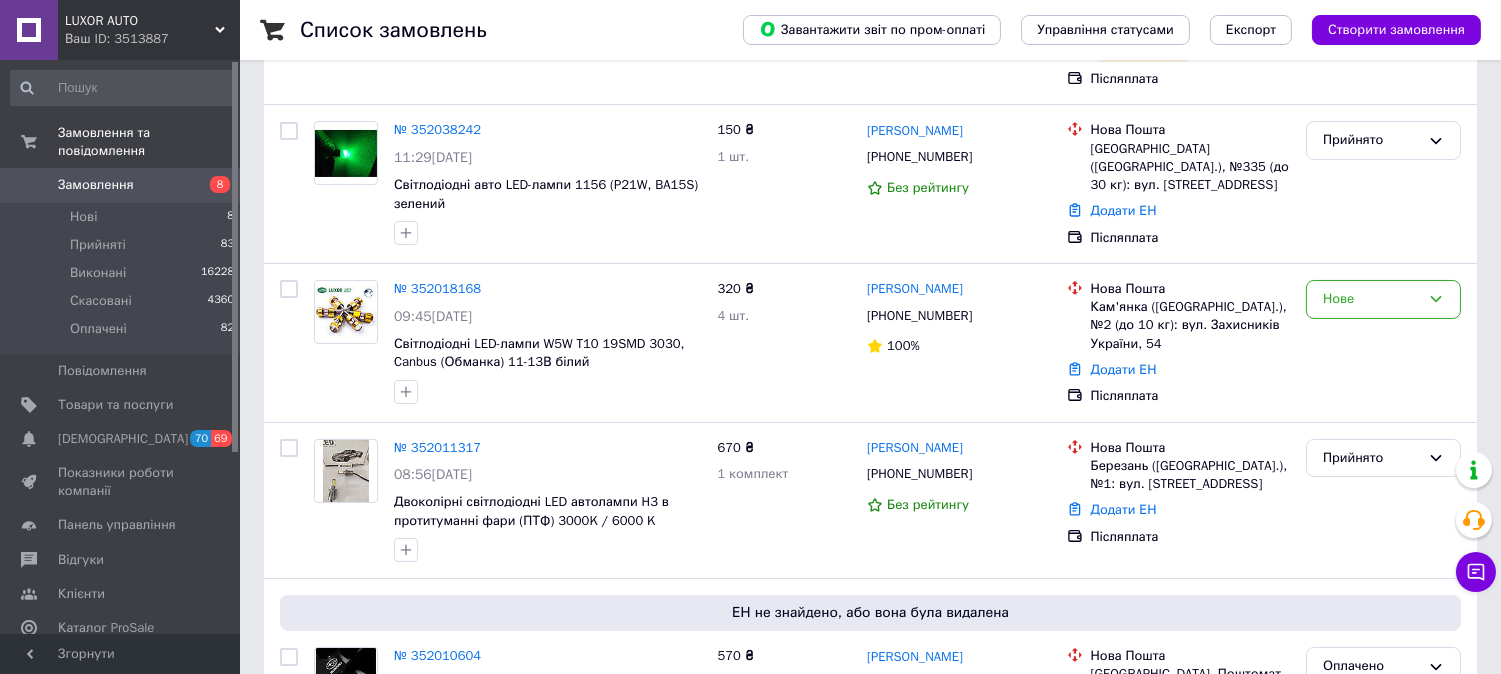 click on "Нові 8" at bounding box center [123, 217] 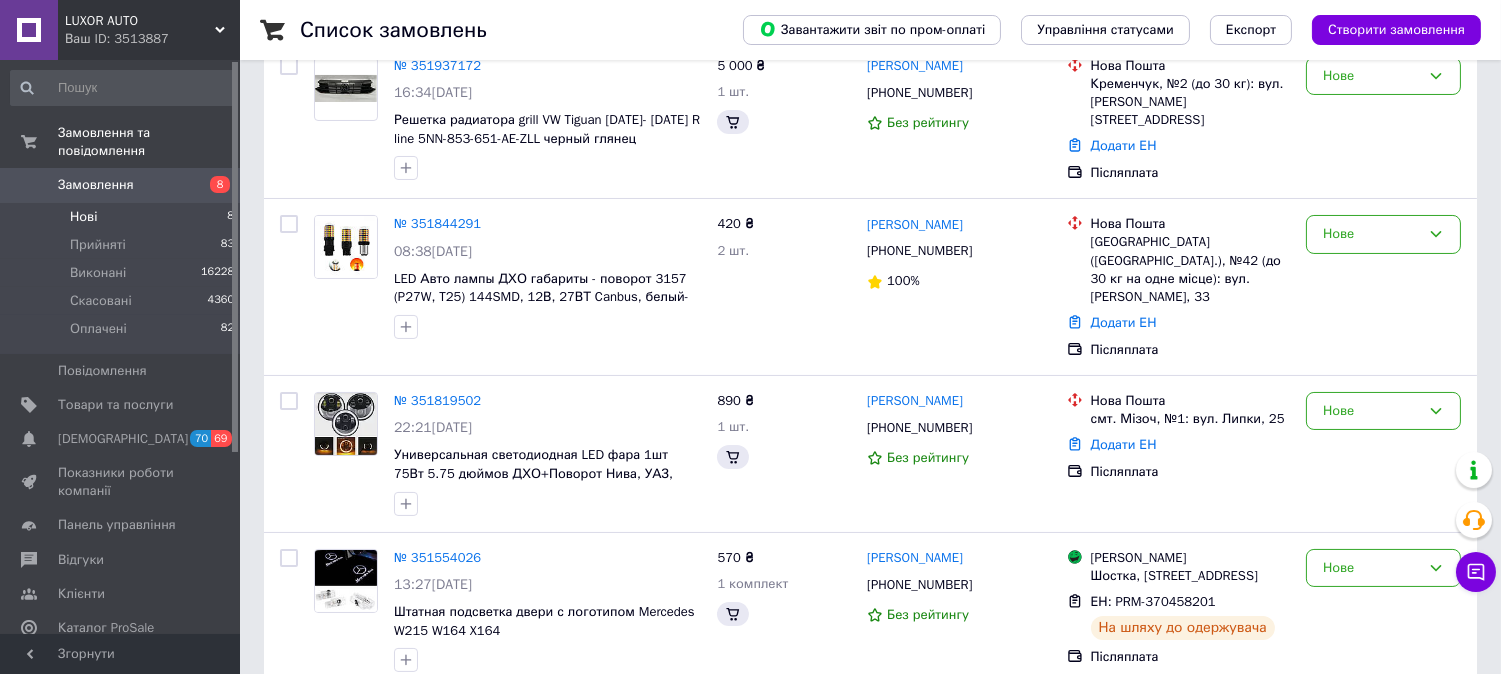 scroll, scrollTop: 0, scrollLeft: 0, axis: both 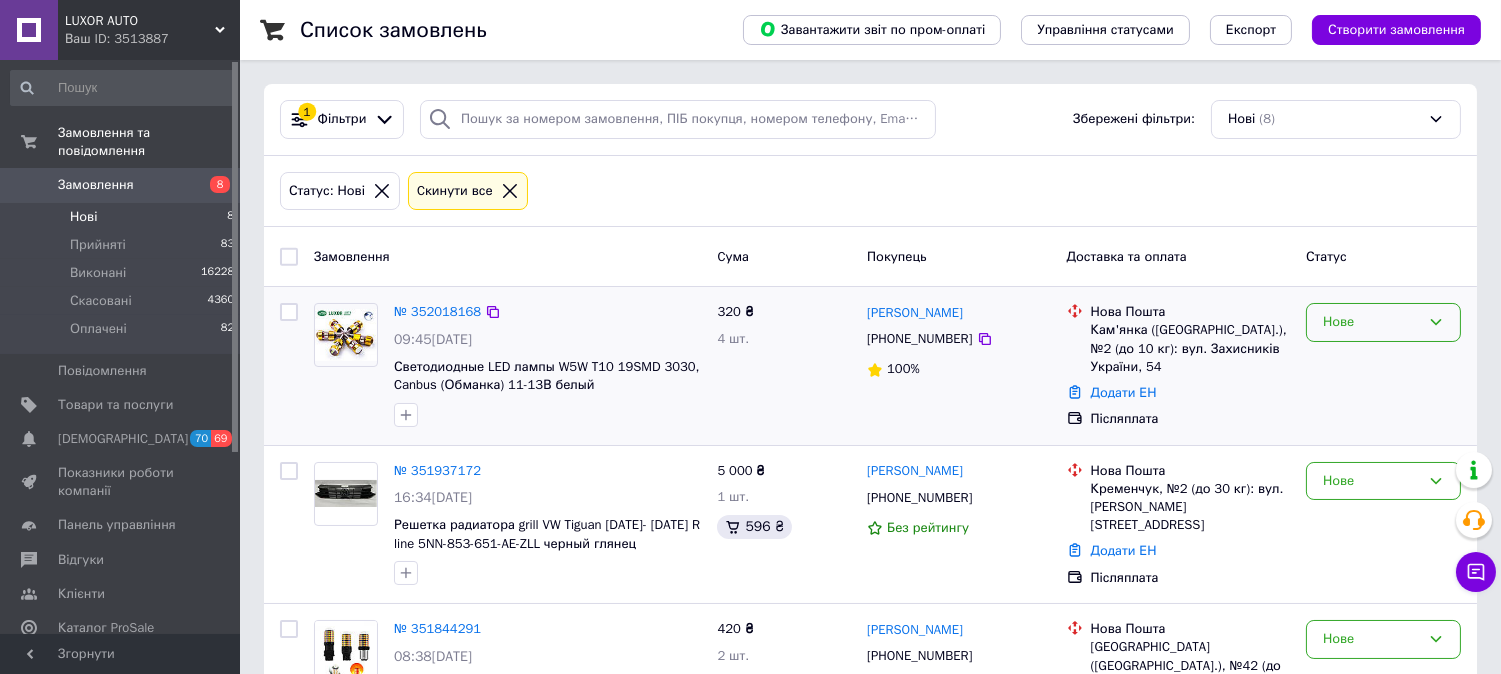 click on "Нове" at bounding box center [1383, 322] 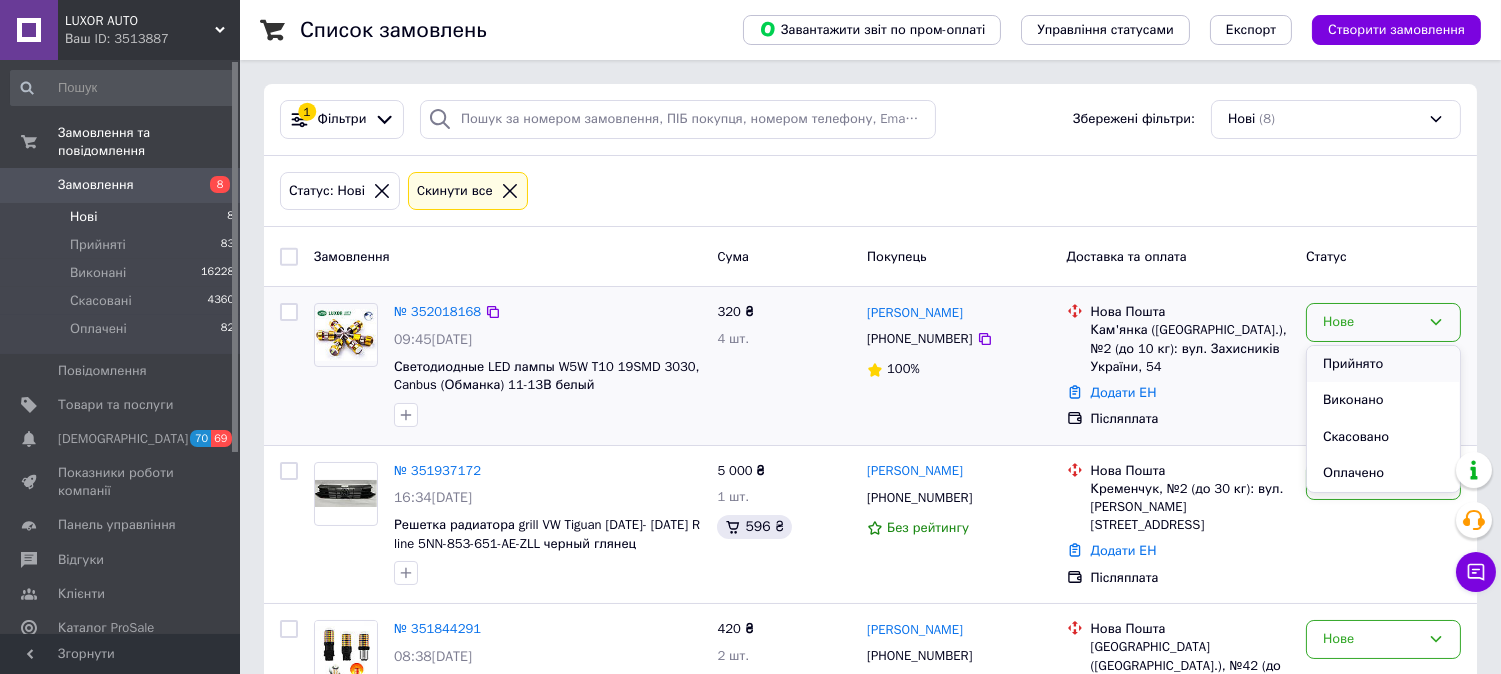 click on "Прийнято" at bounding box center (1383, 364) 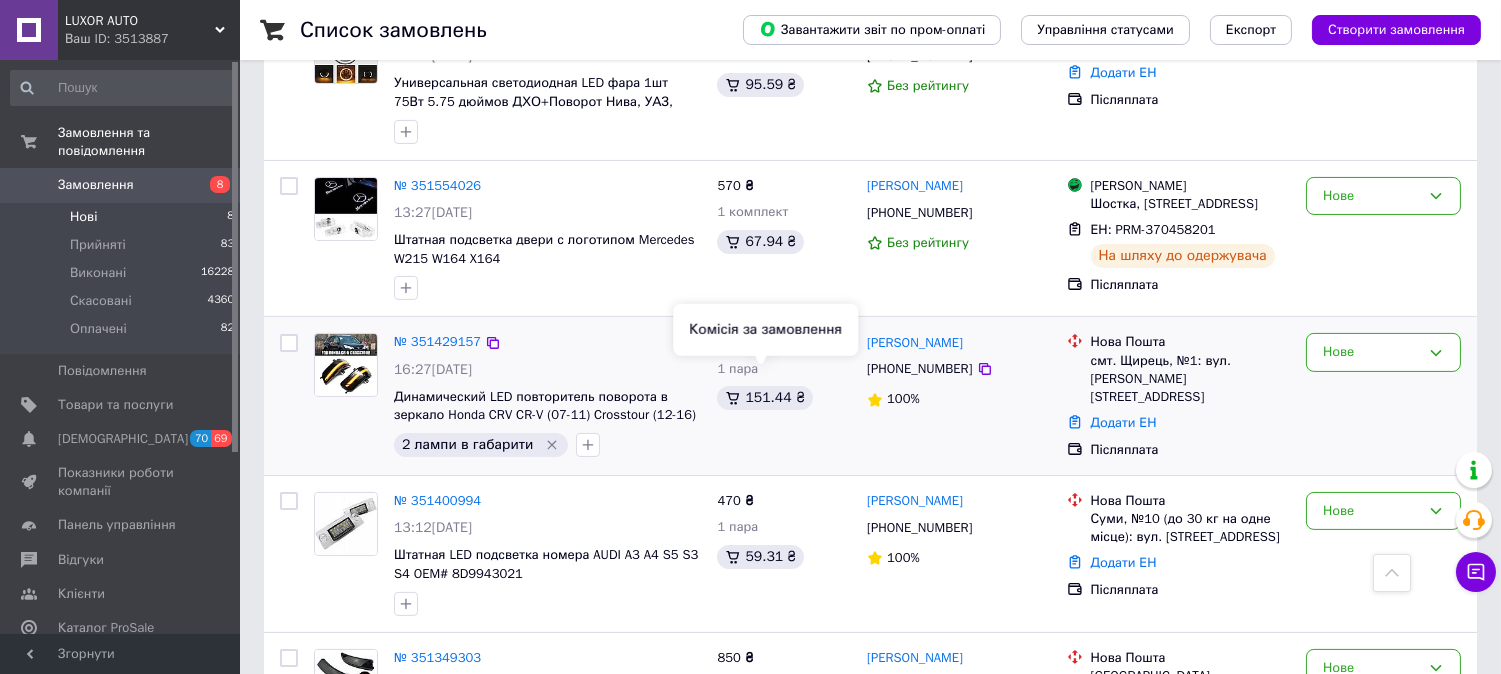 scroll, scrollTop: 888, scrollLeft: 0, axis: vertical 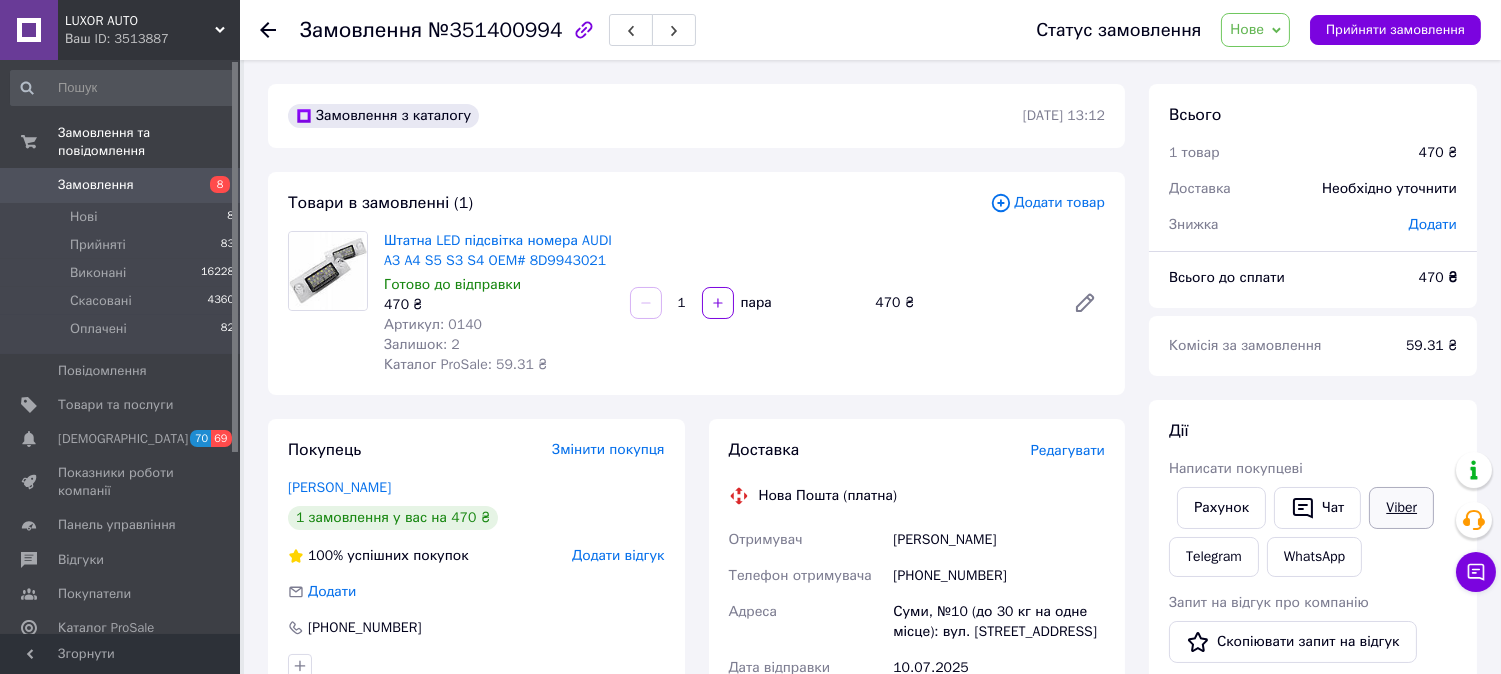 click on "Viber" at bounding box center (1401, 508) 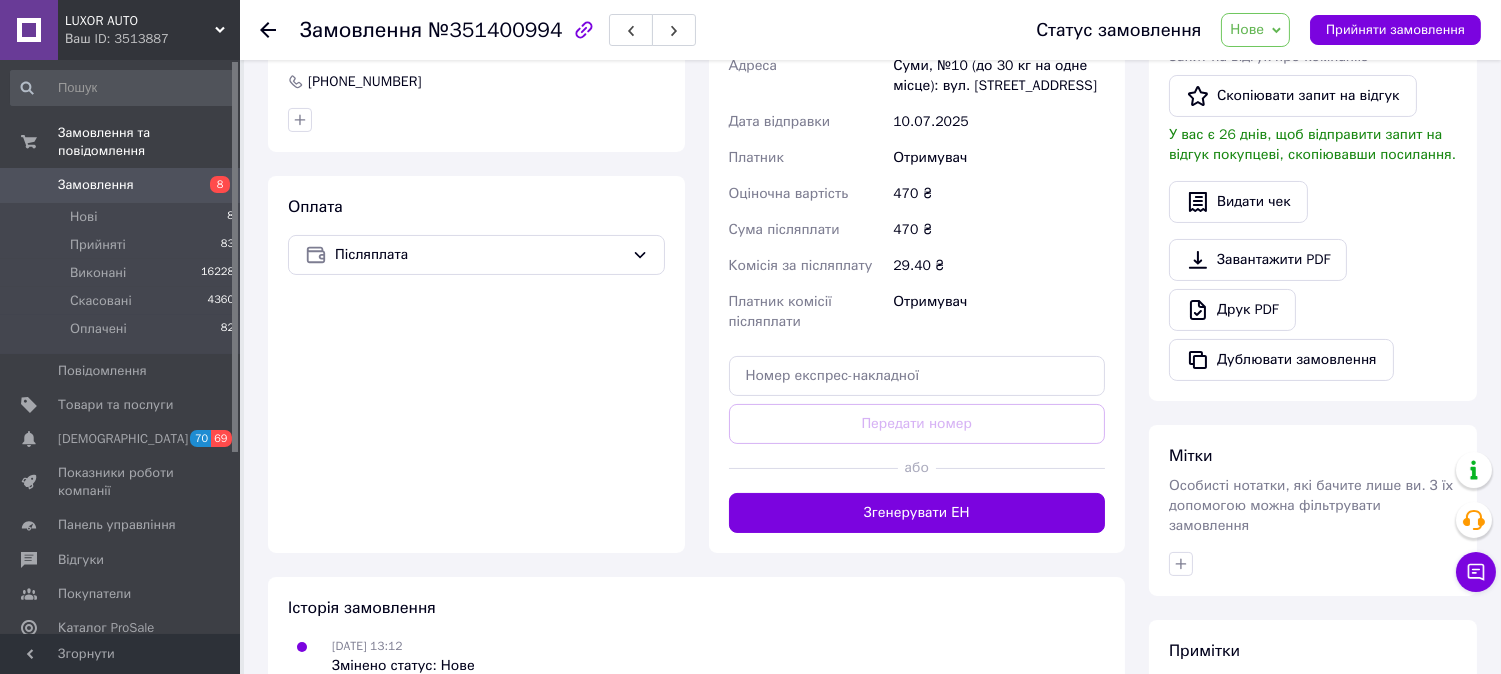 scroll, scrollTop: 555, scrollLeft: 0, axis: vertical 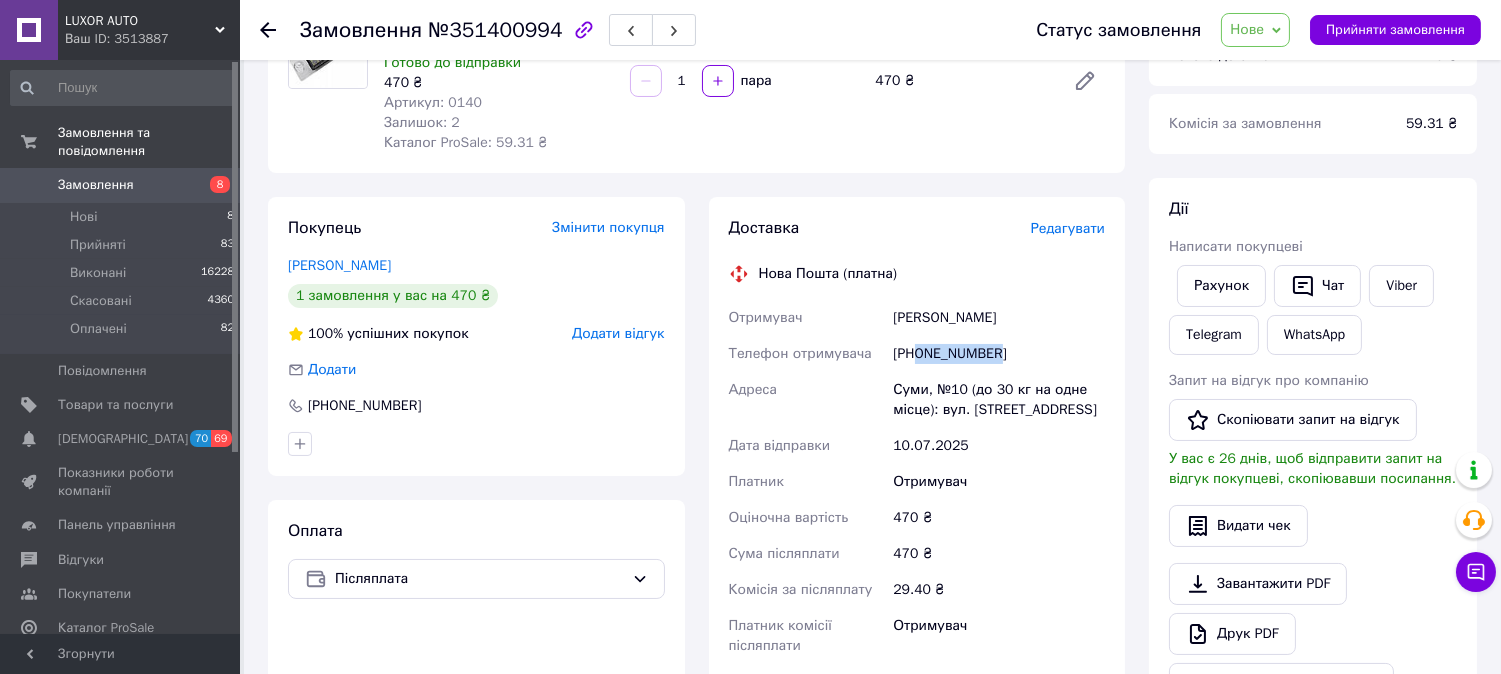 drag, startPoint x: 915, startPoint y: 350, endPoint x: 1073, endPoint y: 345, distance: 158.0791 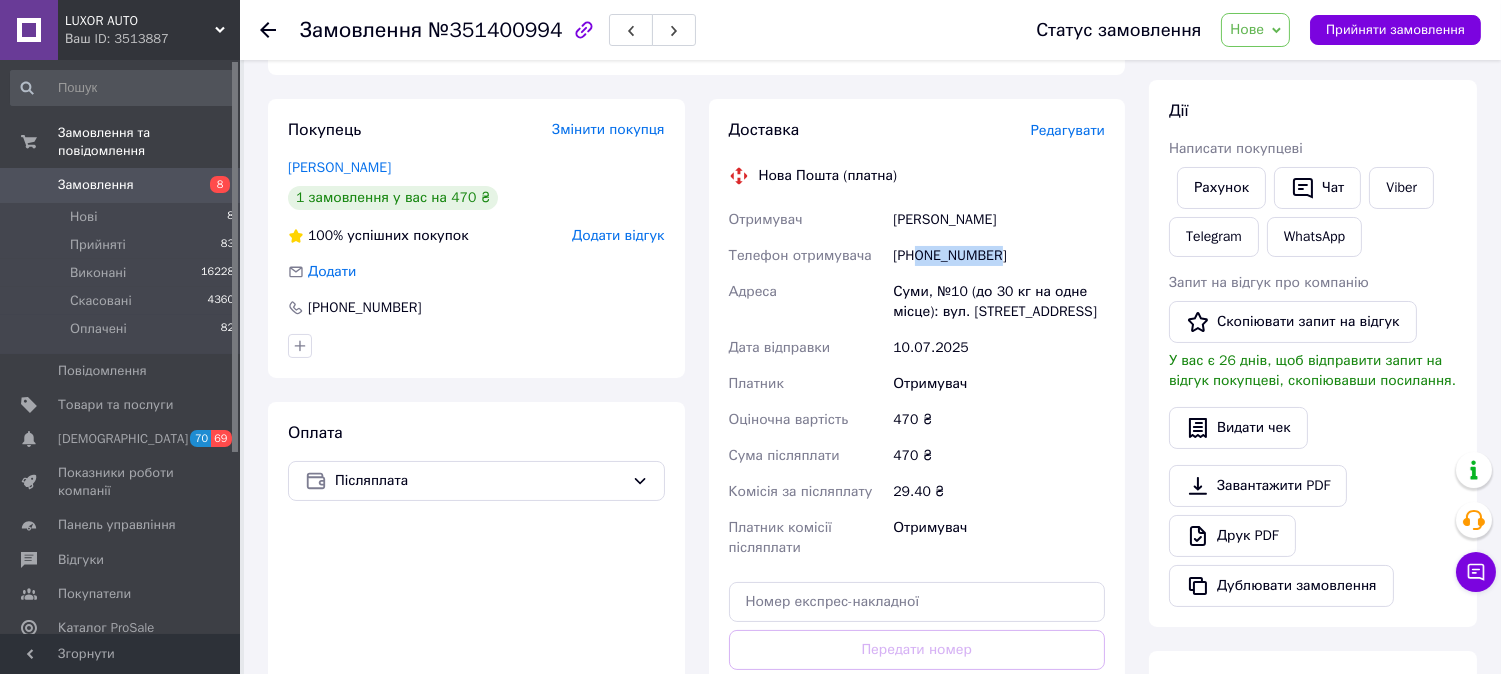scroll, scrollTop: 444, scrollLeft: 0, axis: vertical 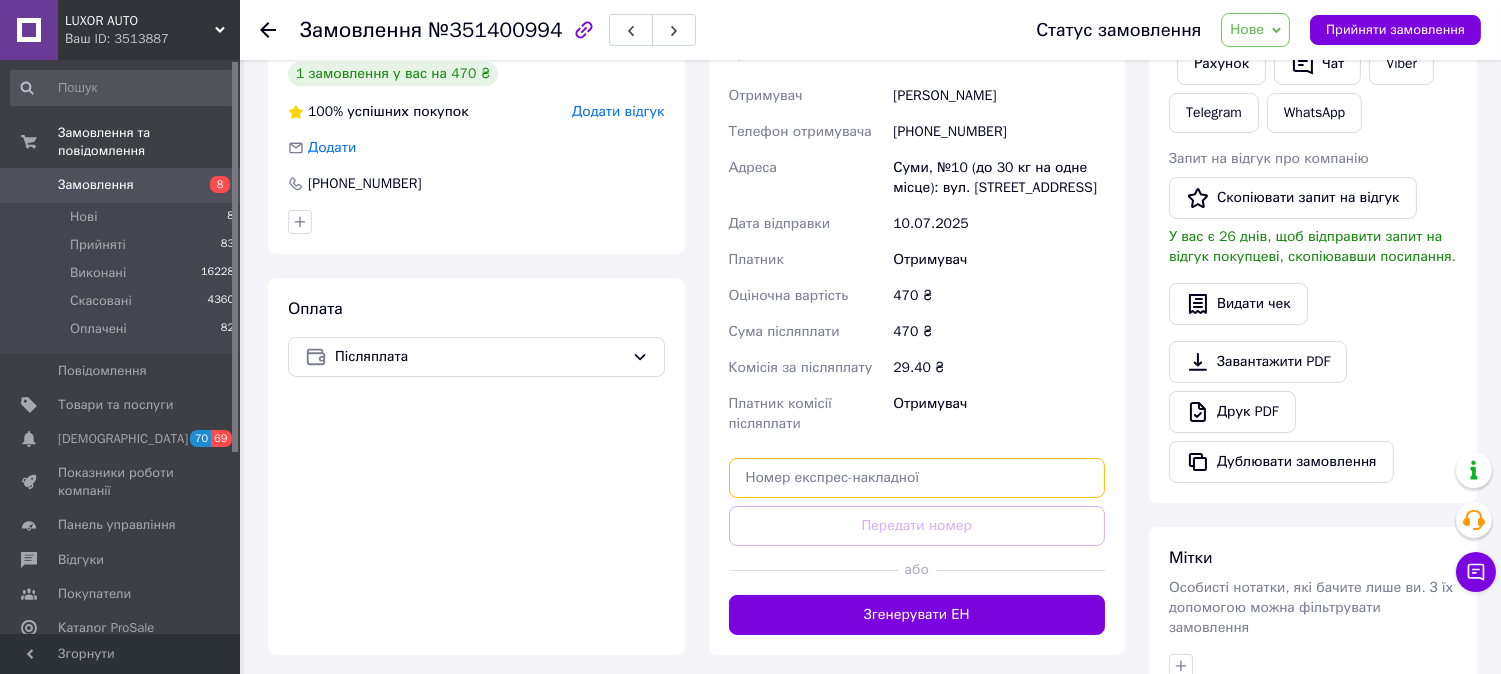click at bounding box center (917, 478) 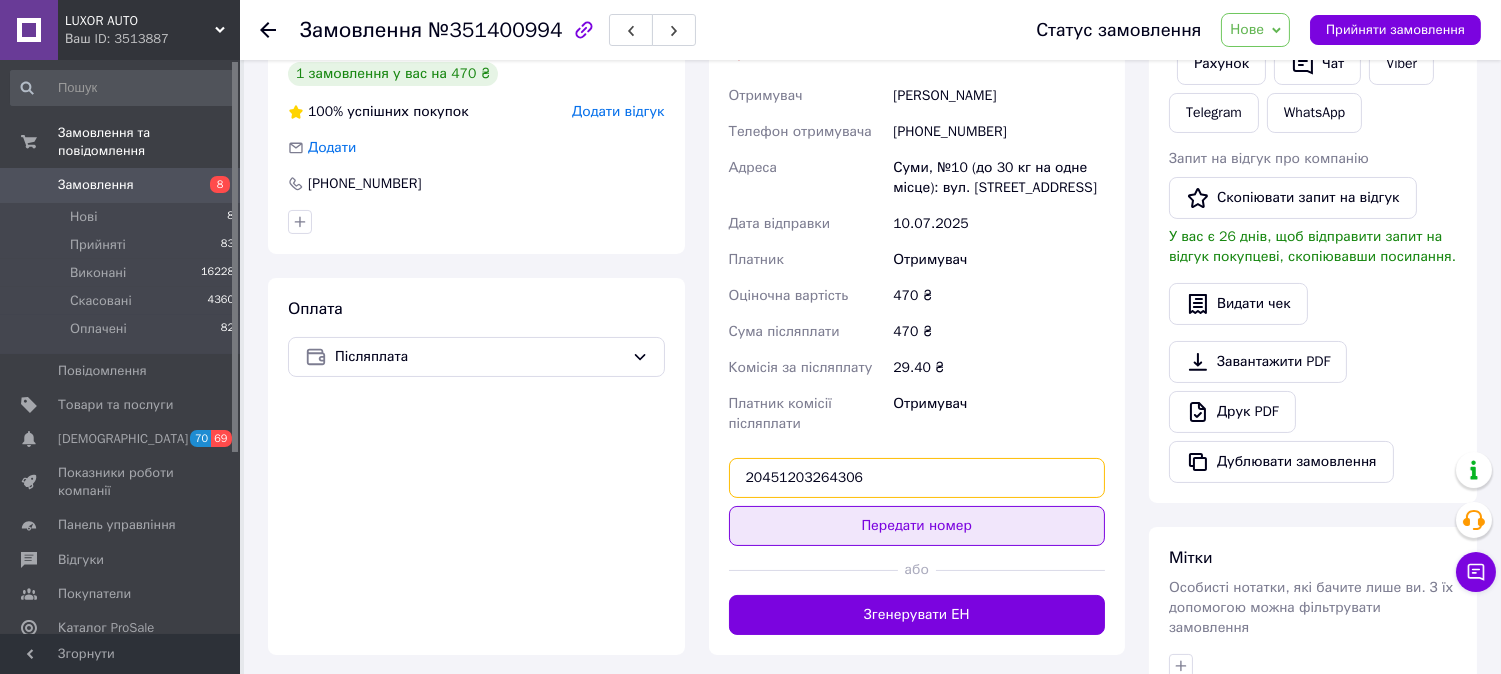 type on "20451203264306" 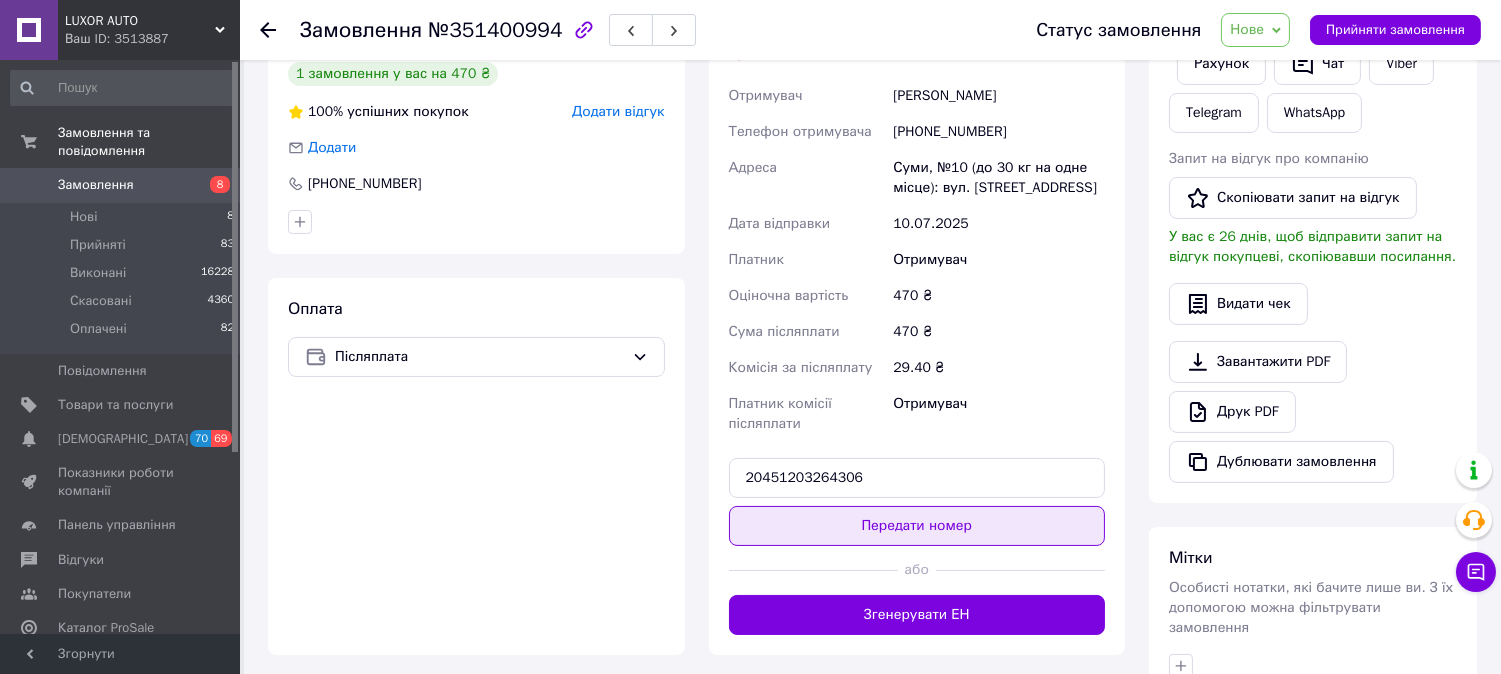 click on "Передати номер" at bounding box center (917, 526) 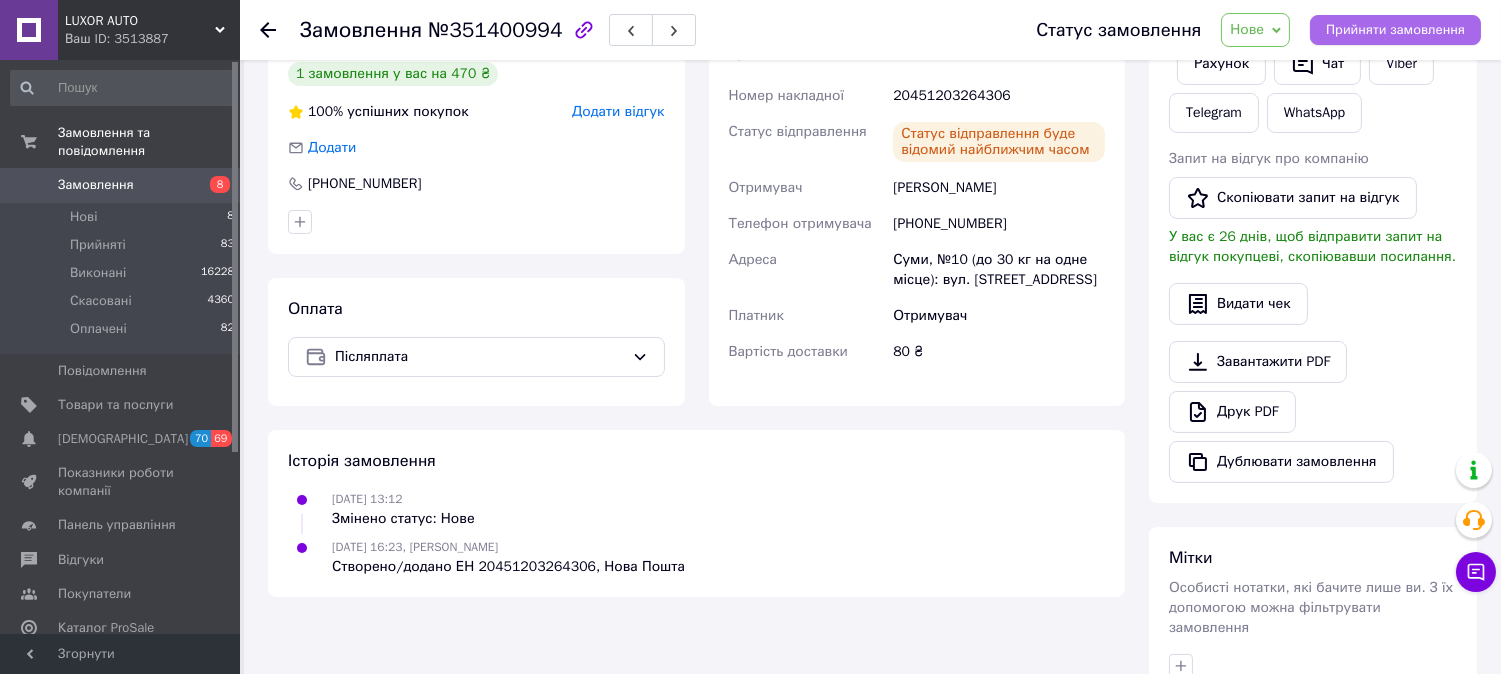 click on "Прийняти замовлення" at bounding box center [1395, 30] 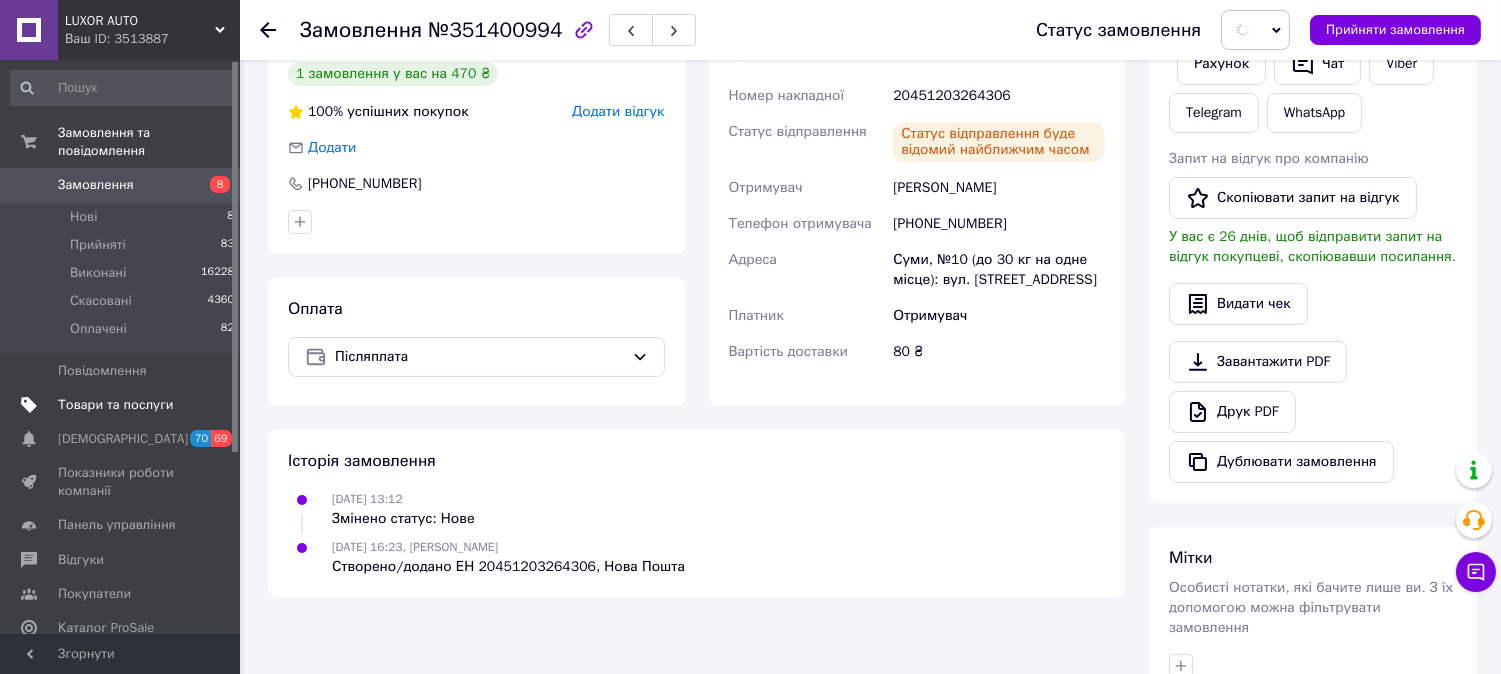 click on "Товари та послуги" at bounding box center [115, 405] 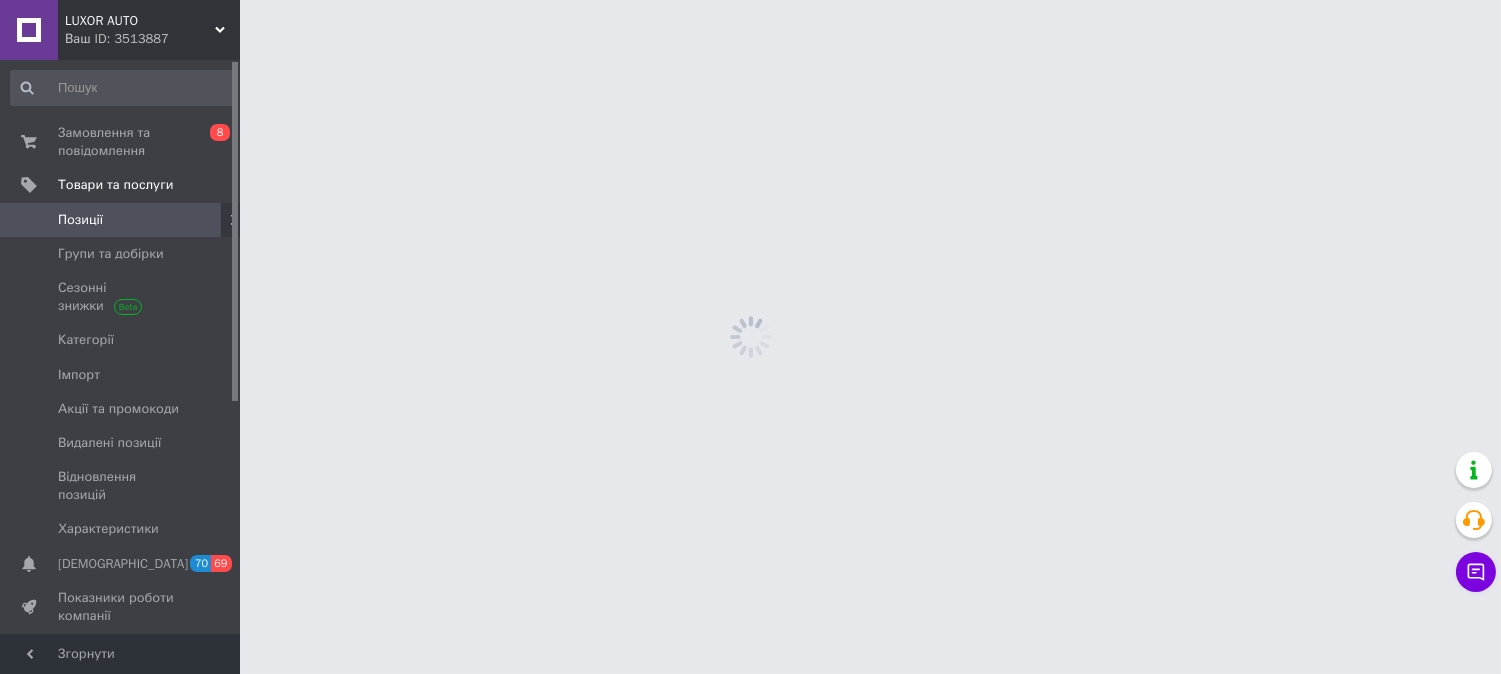 scroll, scrollTop: 0, scrollLeft: 0, axis: both 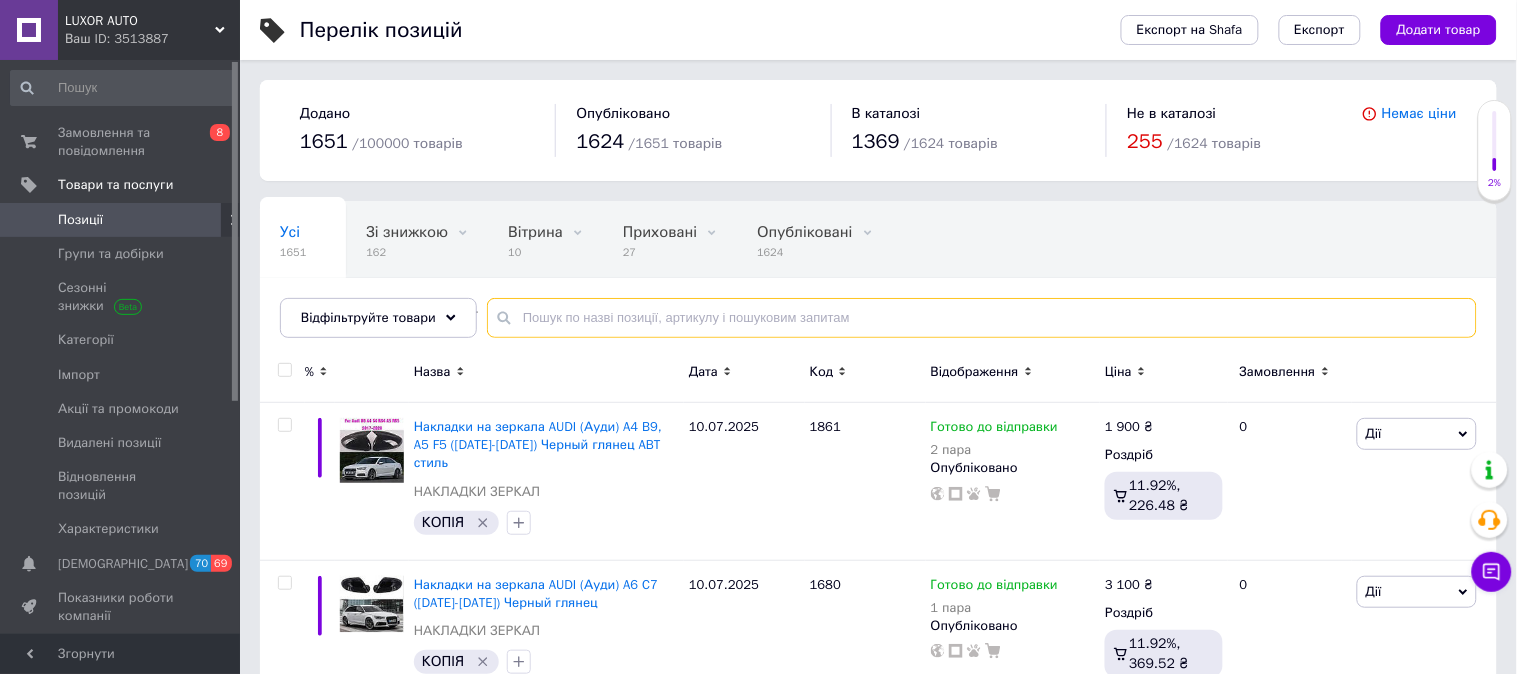 click at bounding box center [982, 318] 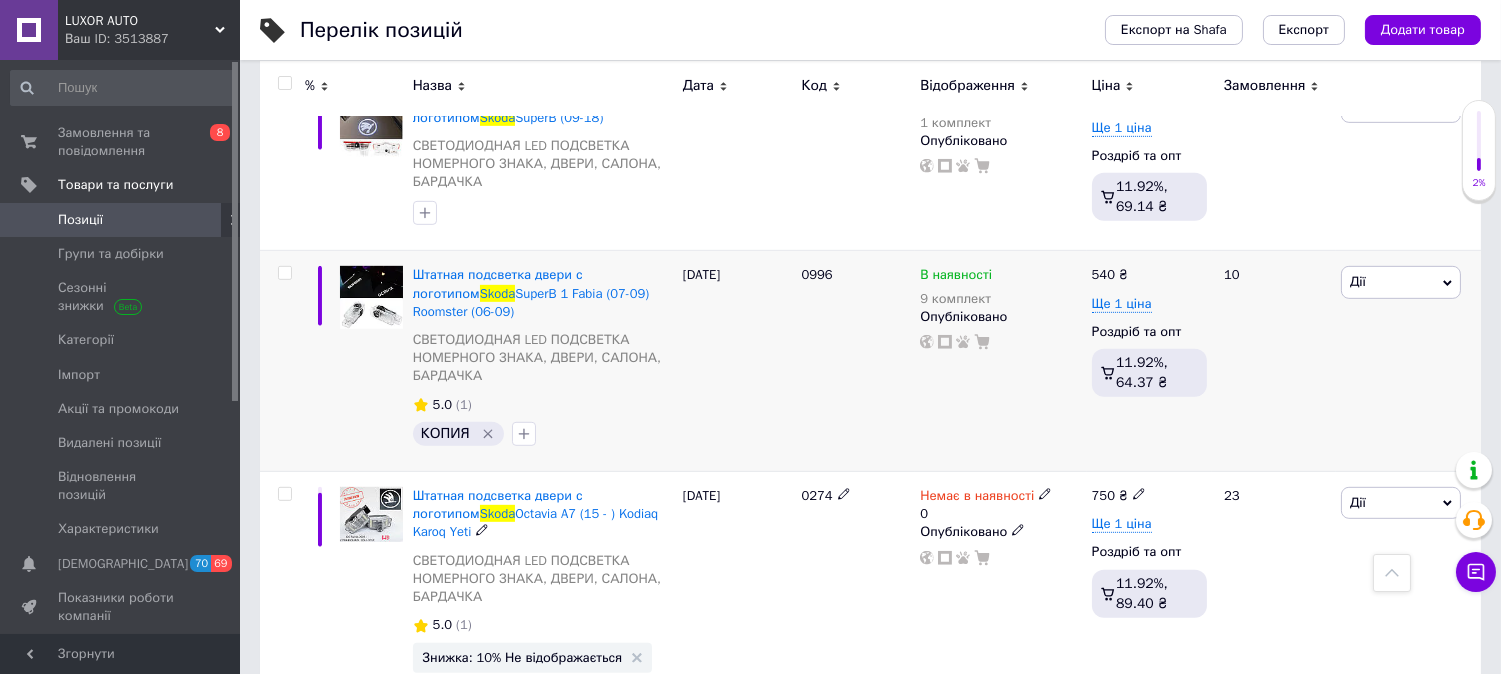 scroll, scrollTop: 2000, scrollLeft: 0, axis: vertical 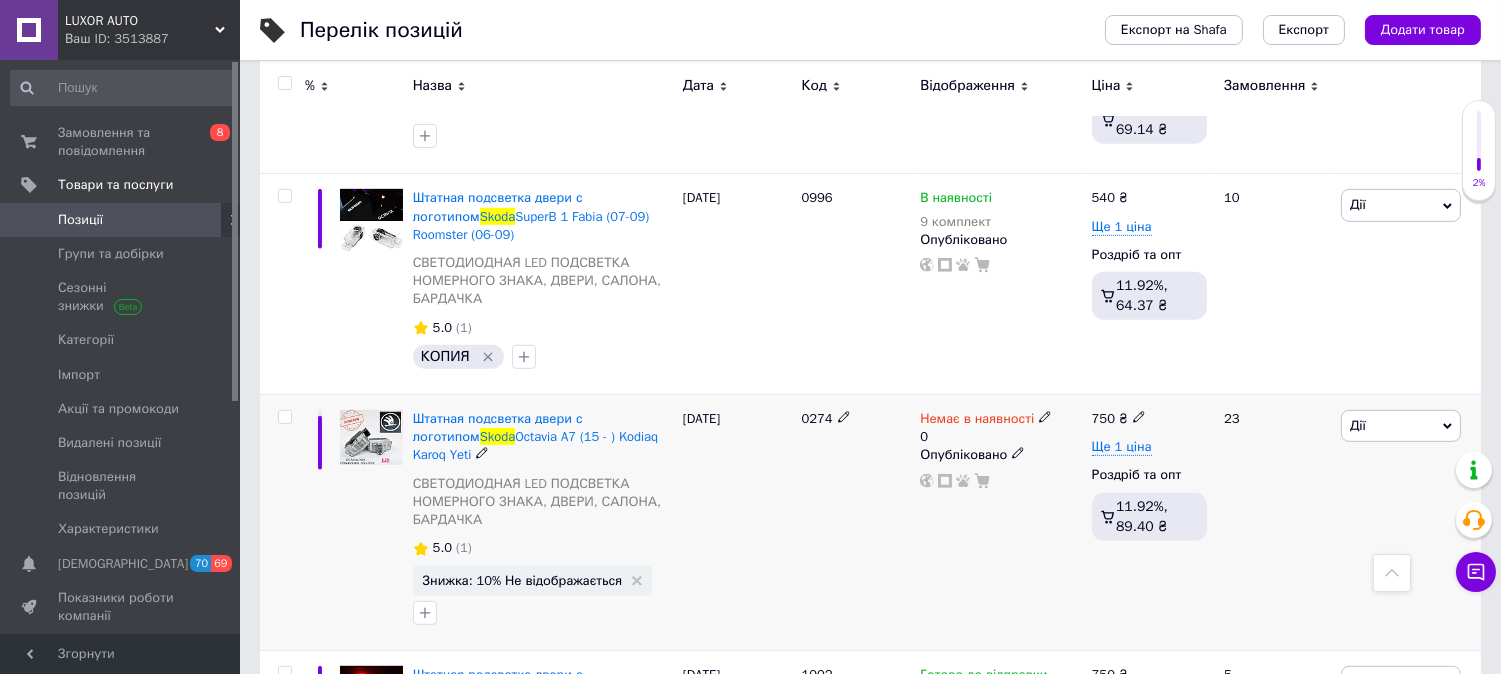 type on "skoda підсвітка" 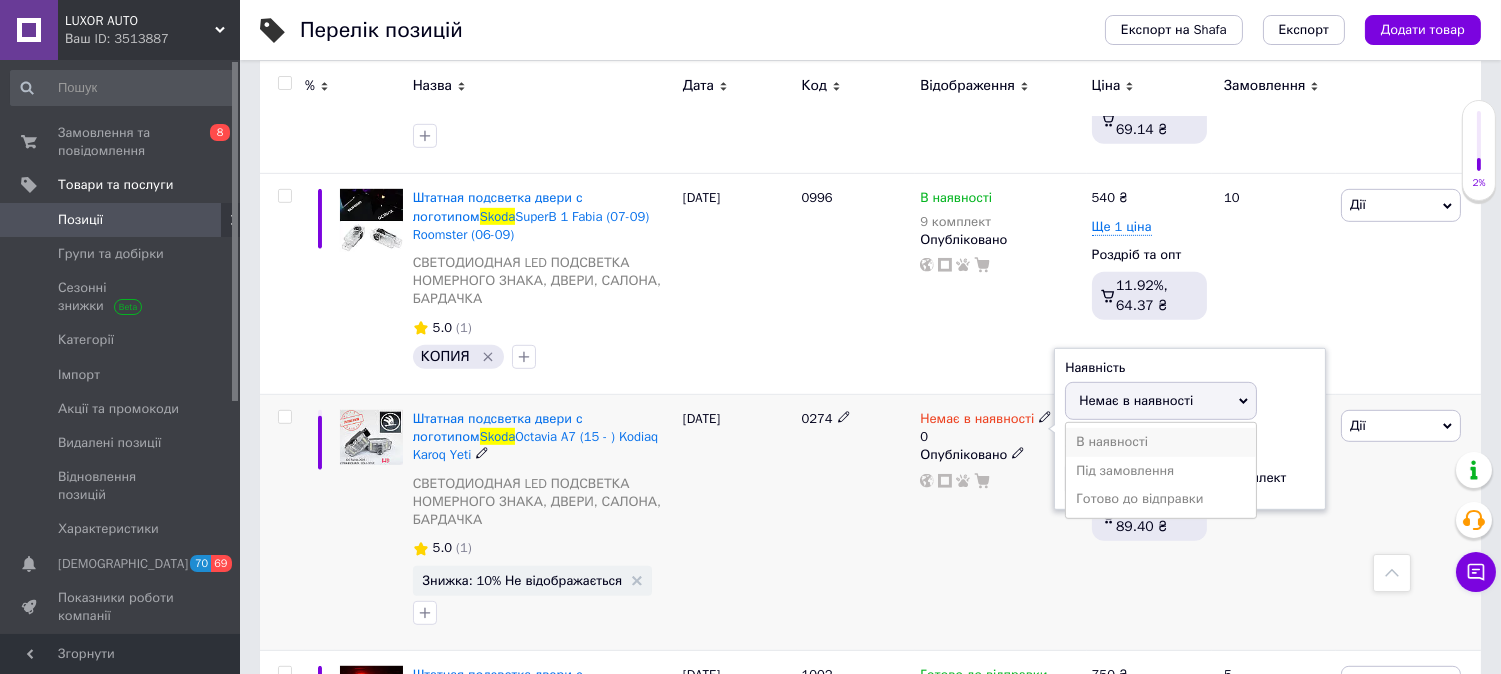 click on "В наявності" at bounding box center (1161, 442) 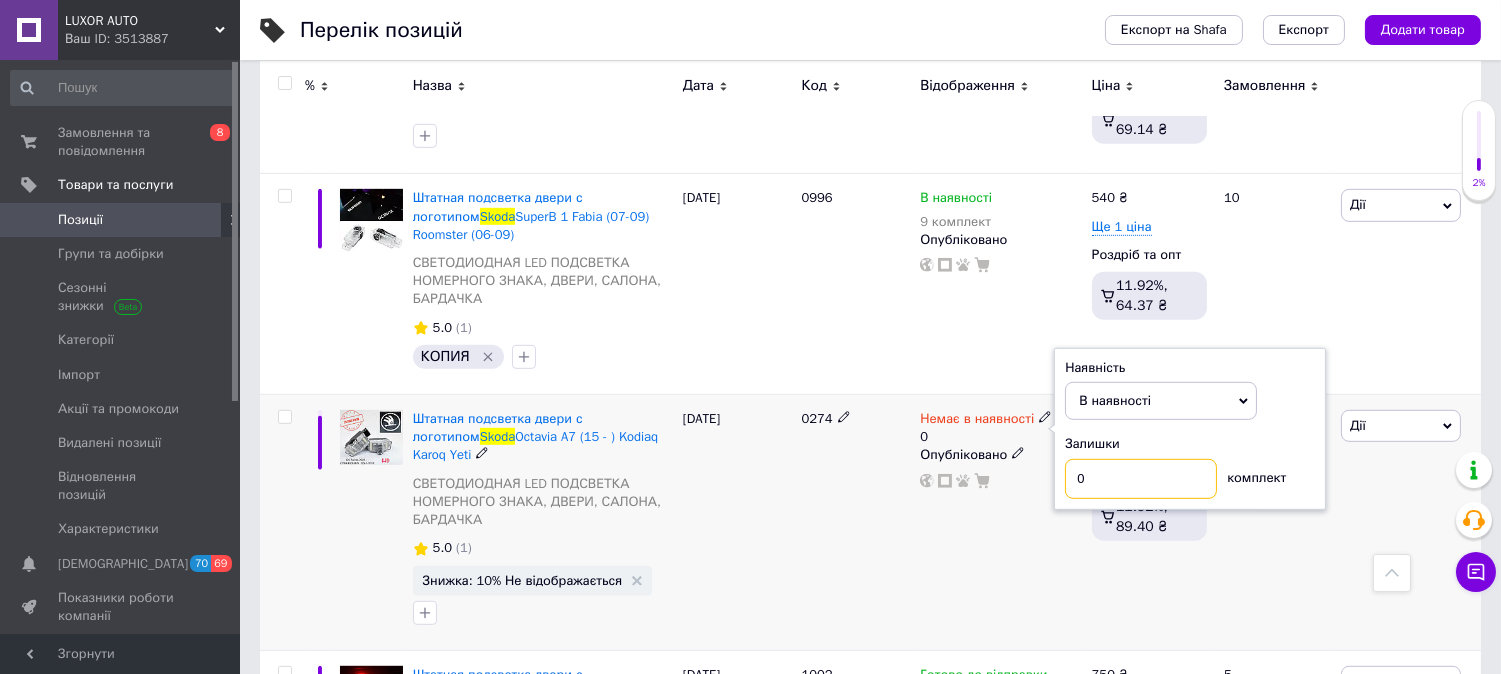 drag, startPoint x: 1102, startPoint y: 430, endPoint x: 1057, endPoint y: 430, distance: 45 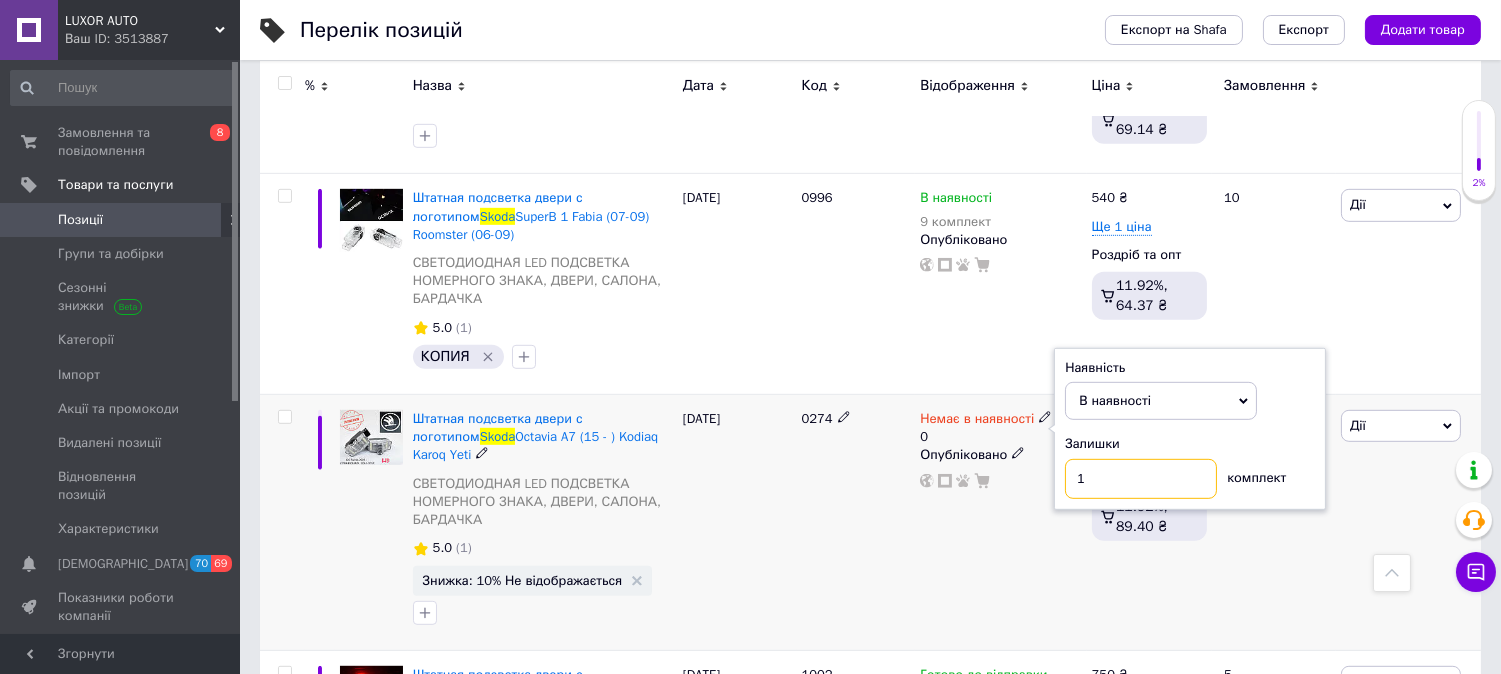 type on "10" 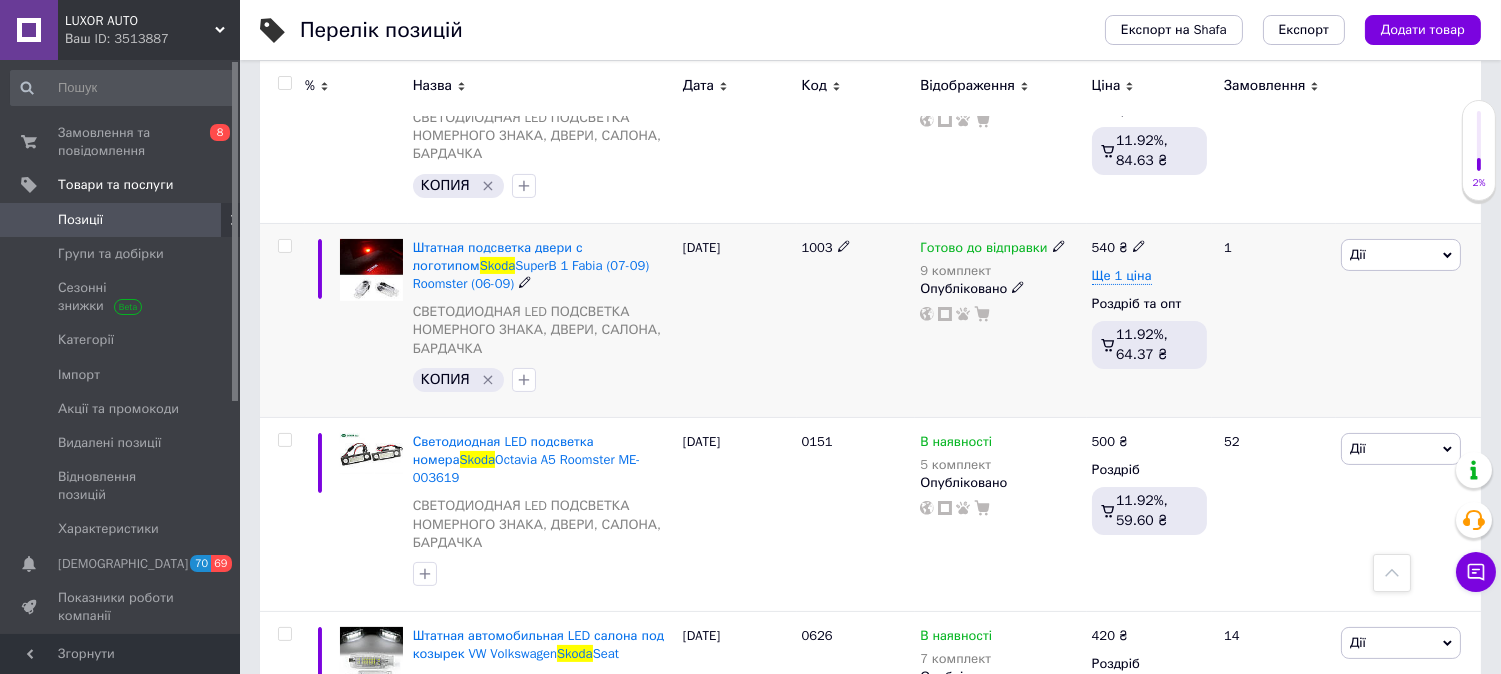 scroll, scrollTop: 655, scrollLeft: 0, axis: vertical 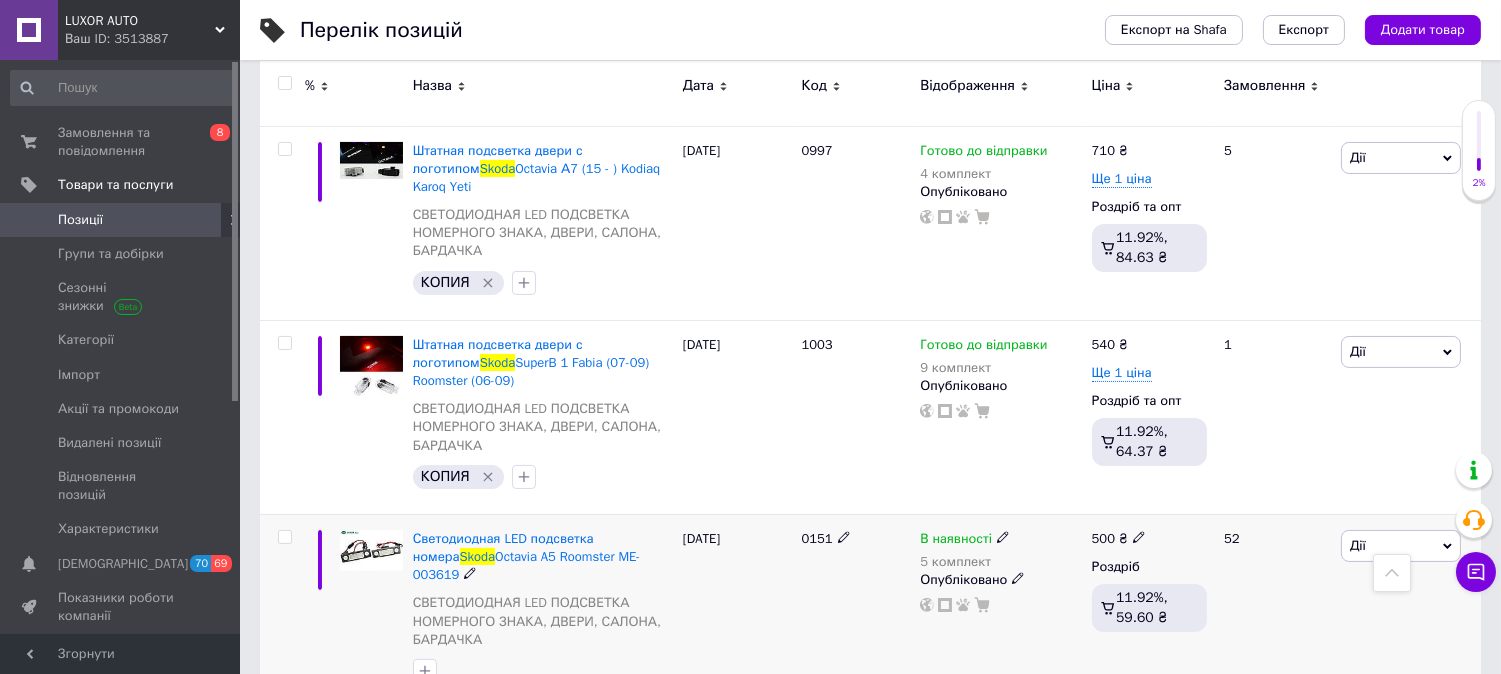 click on "Дії" at bounding box center [1401, 546] 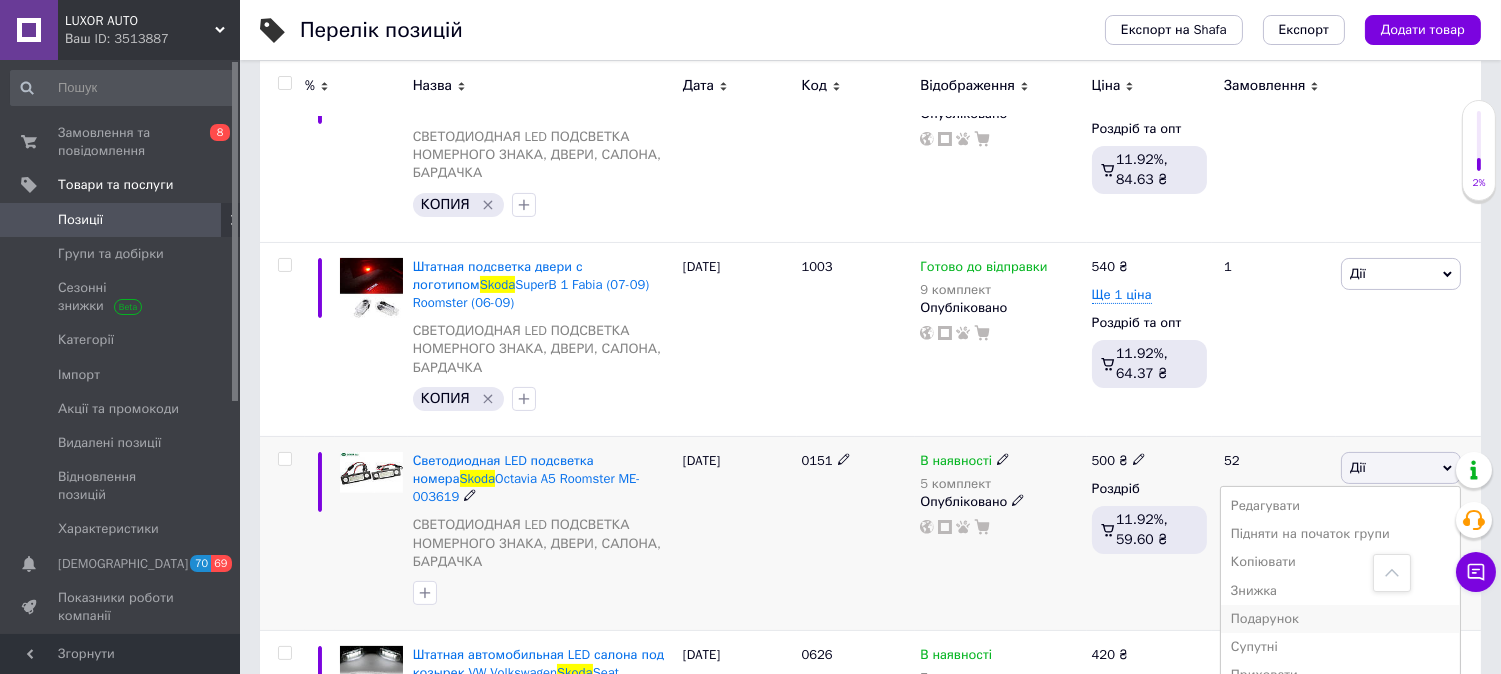scroll, scrollTop: 766, scrollLeft: 0, axis: vertical 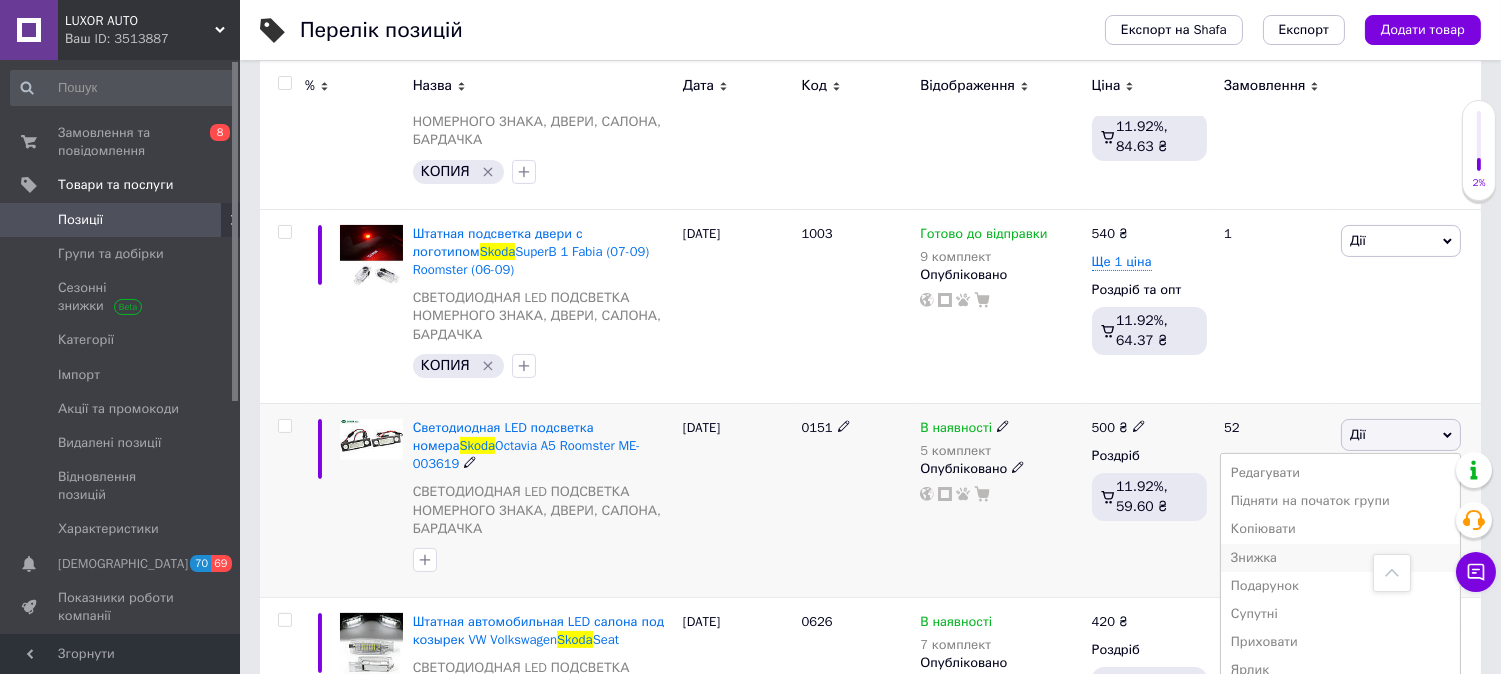 click on "Знижка" at bounding box center [1340, 558] 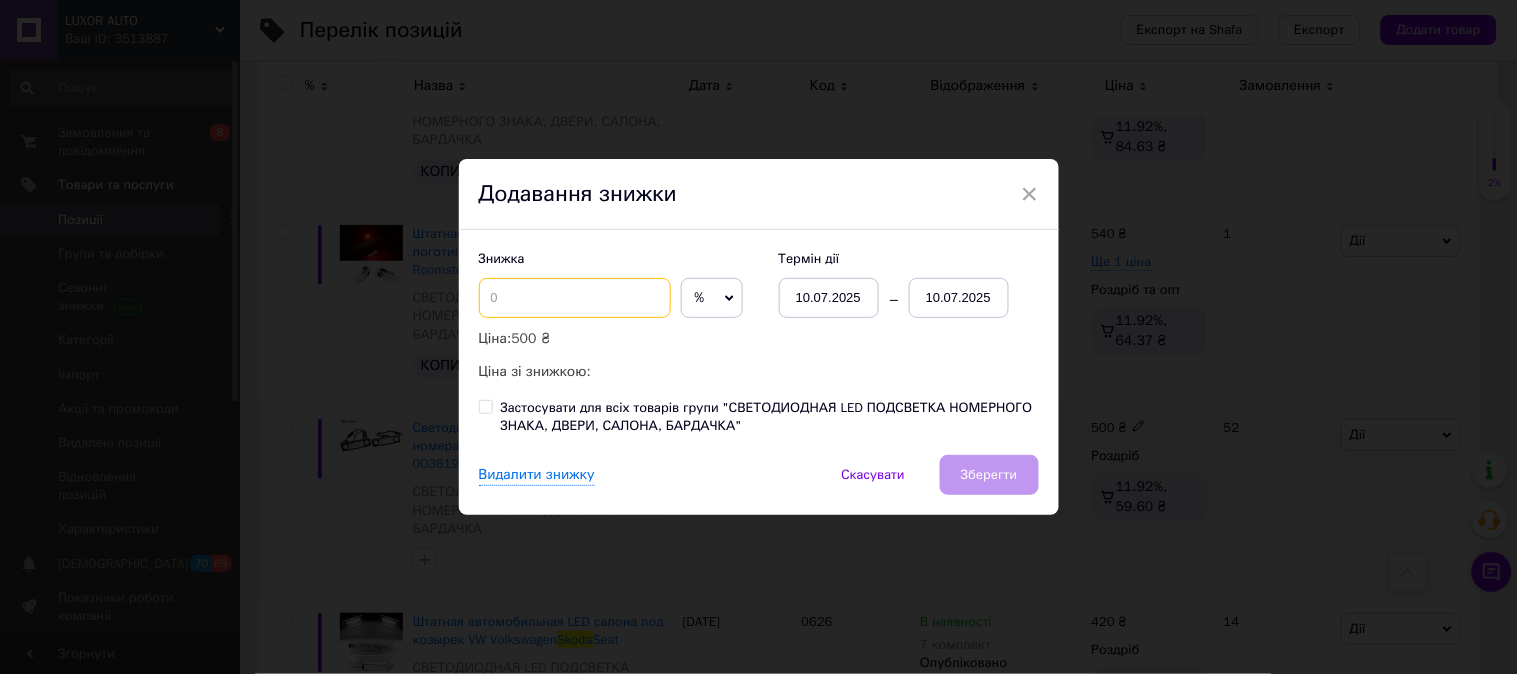 click at bounding box center [575, 298] 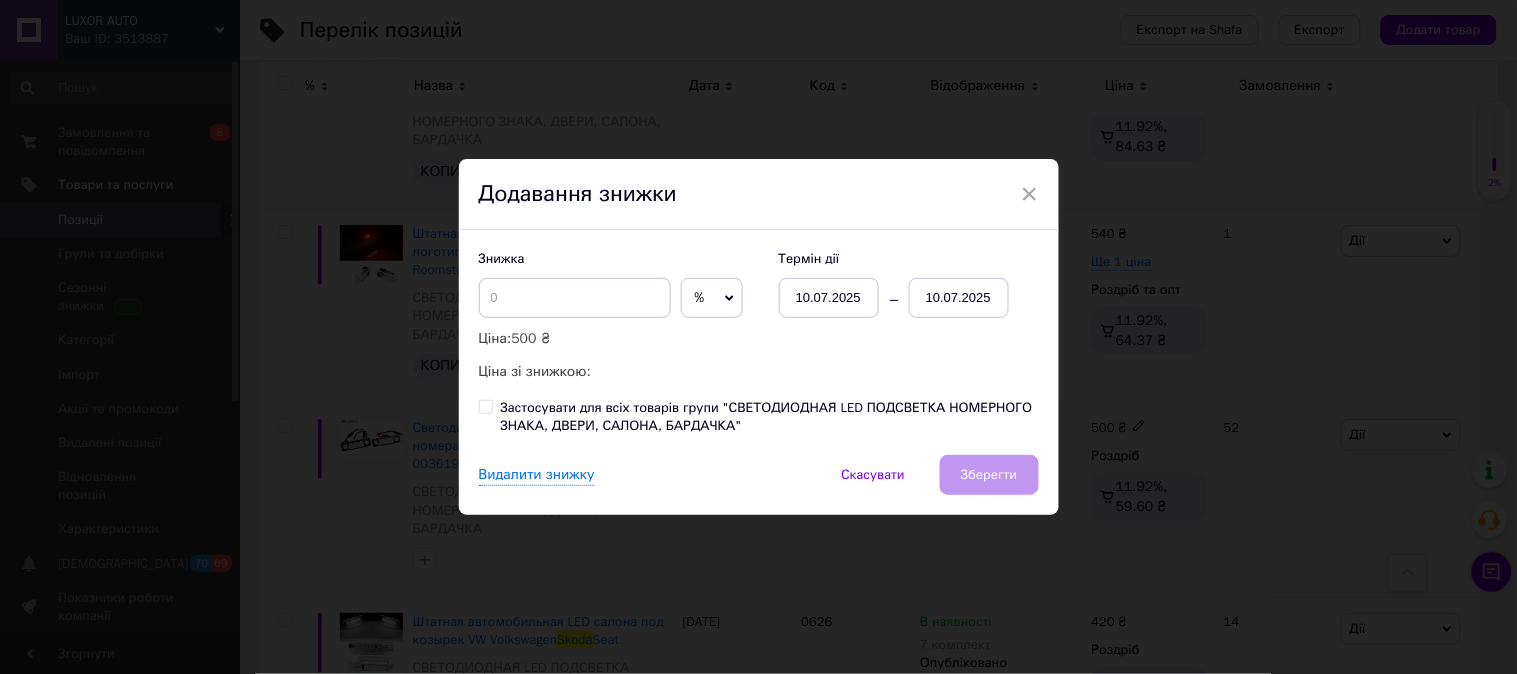 click on "%" at bounding box center [700, 297] 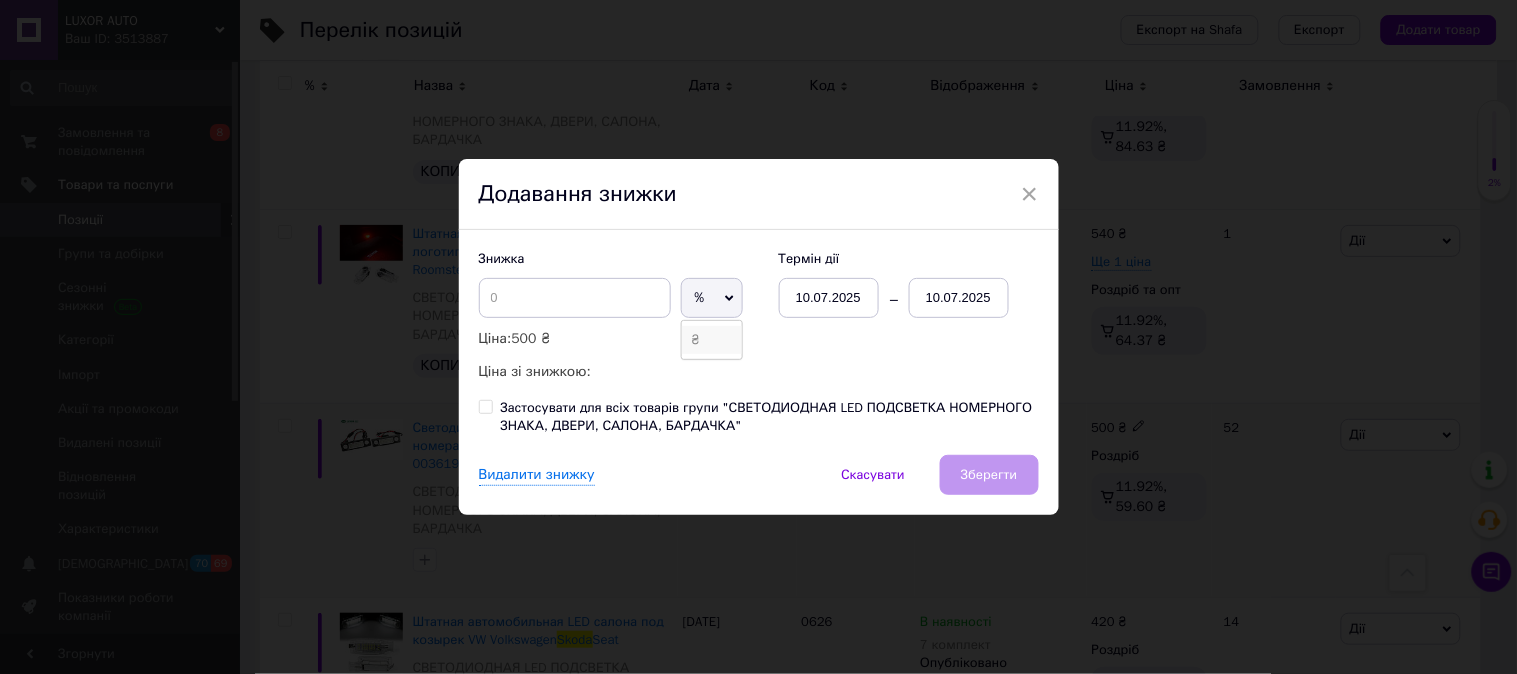 click on "₴" at bounding box center [712, 340] 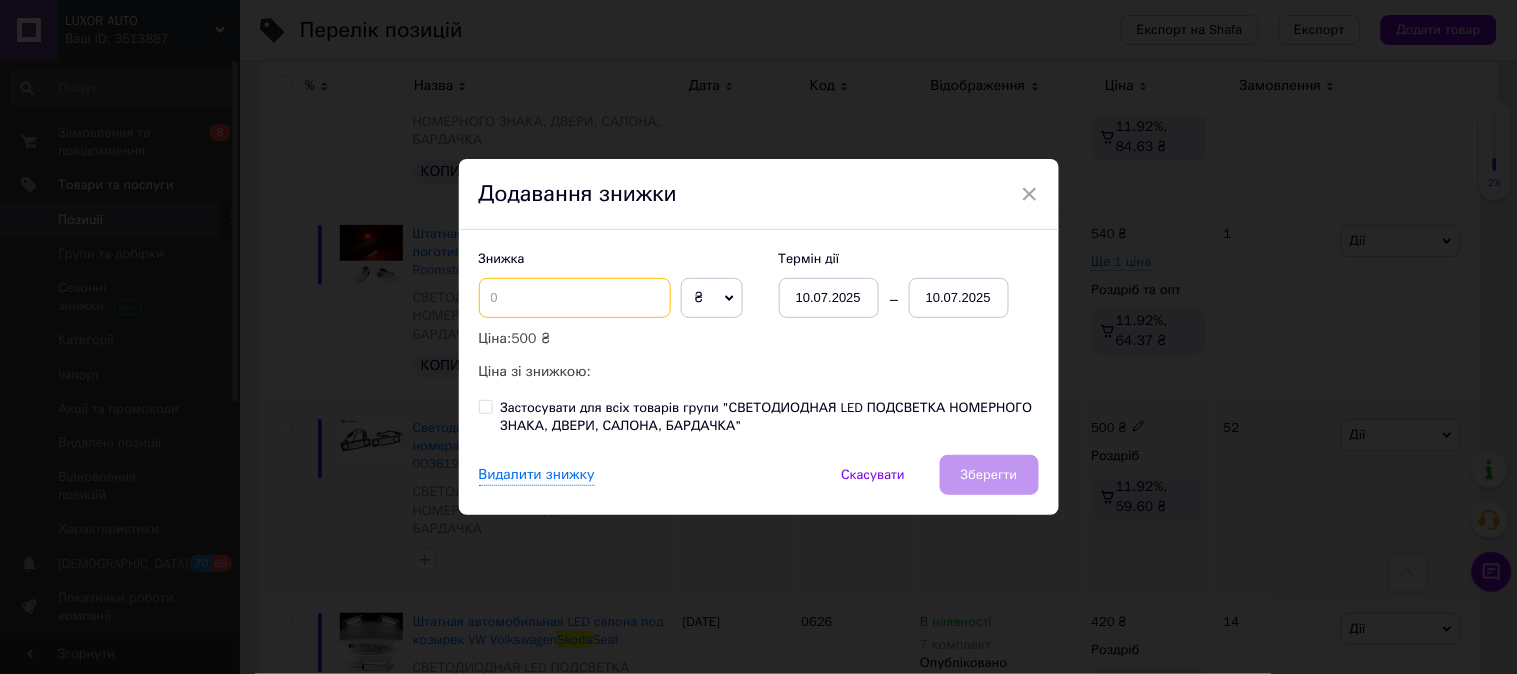 click at bounding box center (575, 298) 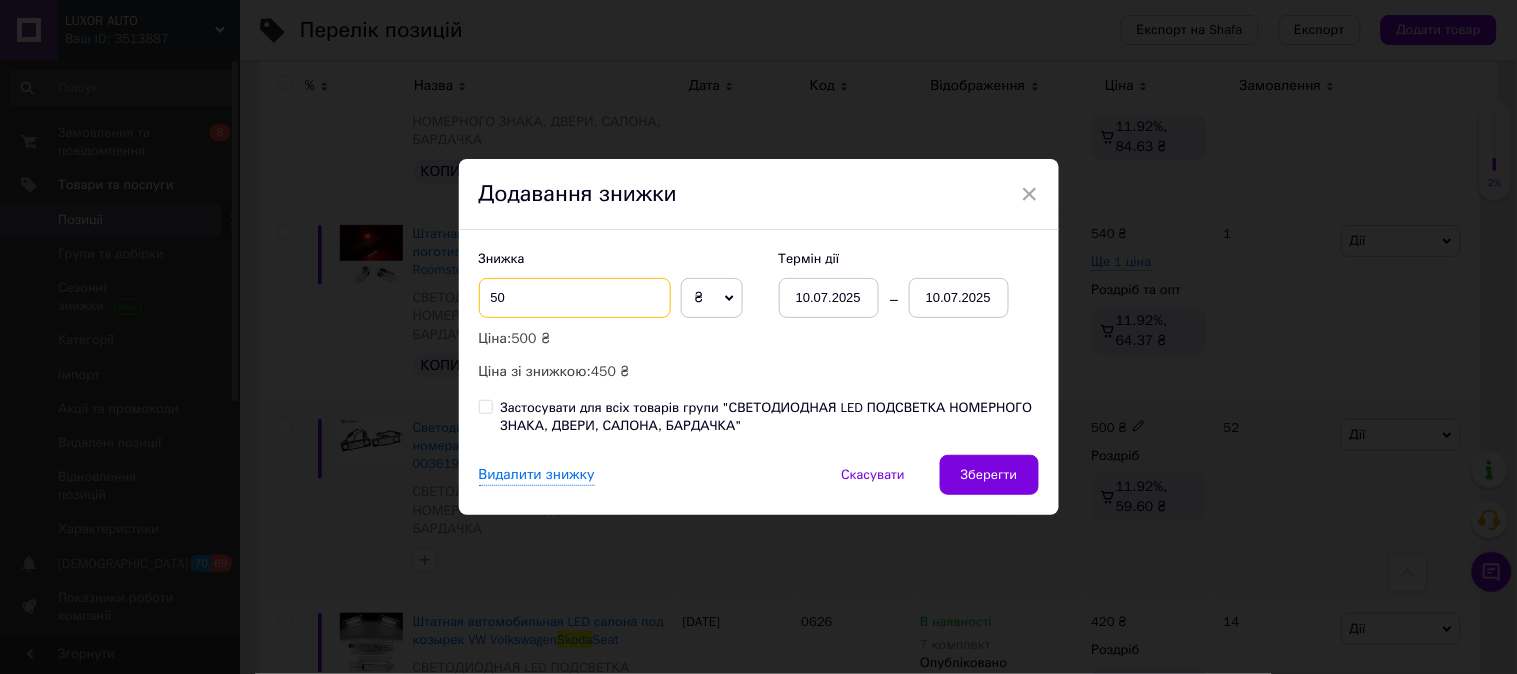 type on "50" 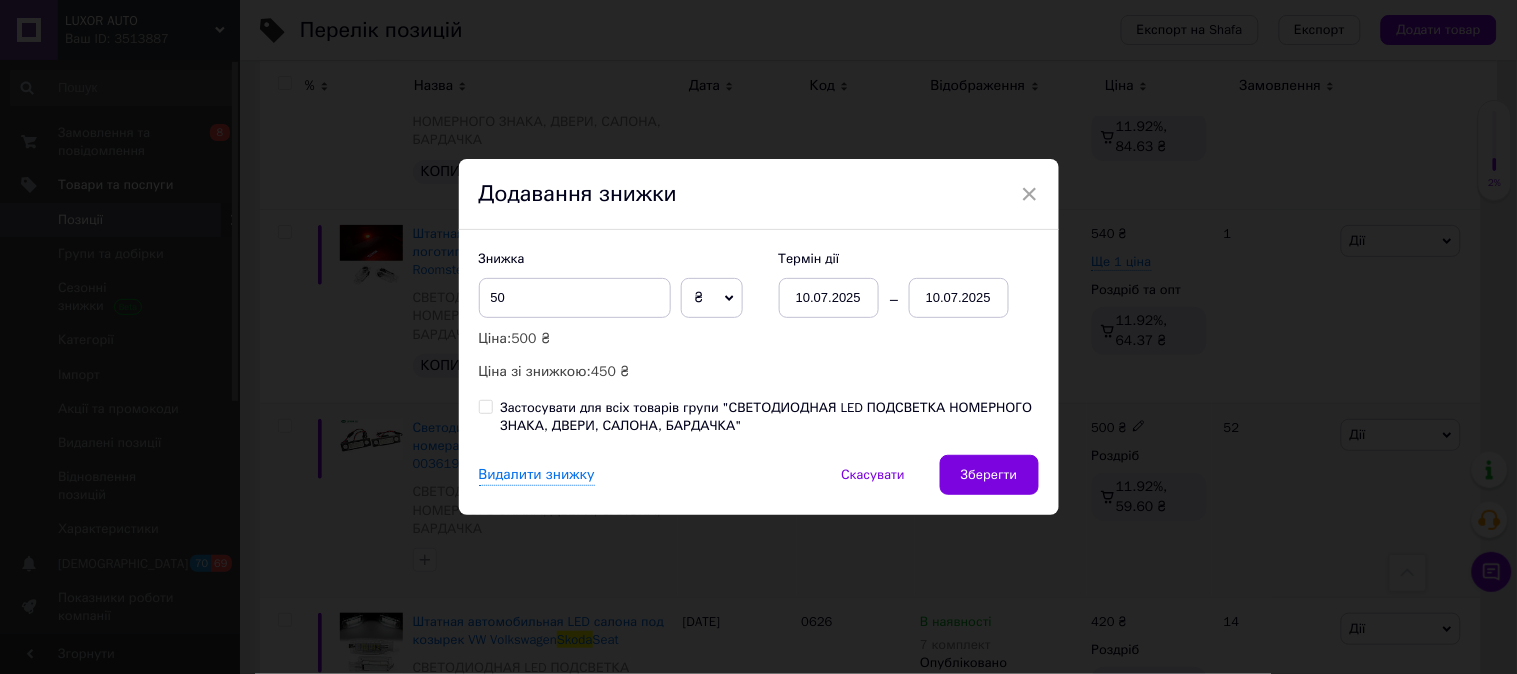 click on "10.07.2025" at bounding box center (959, 298) 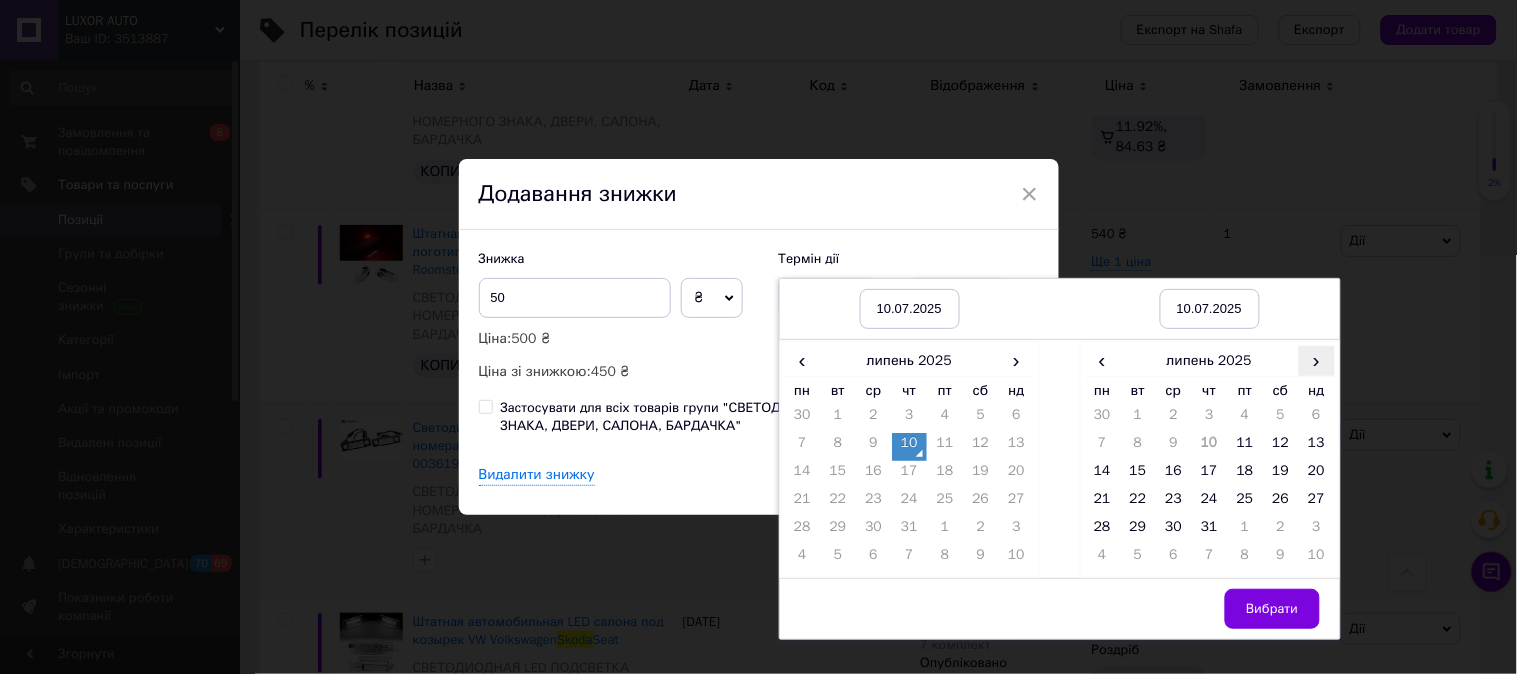 click on "нд" at bounding box center (1317, 390) 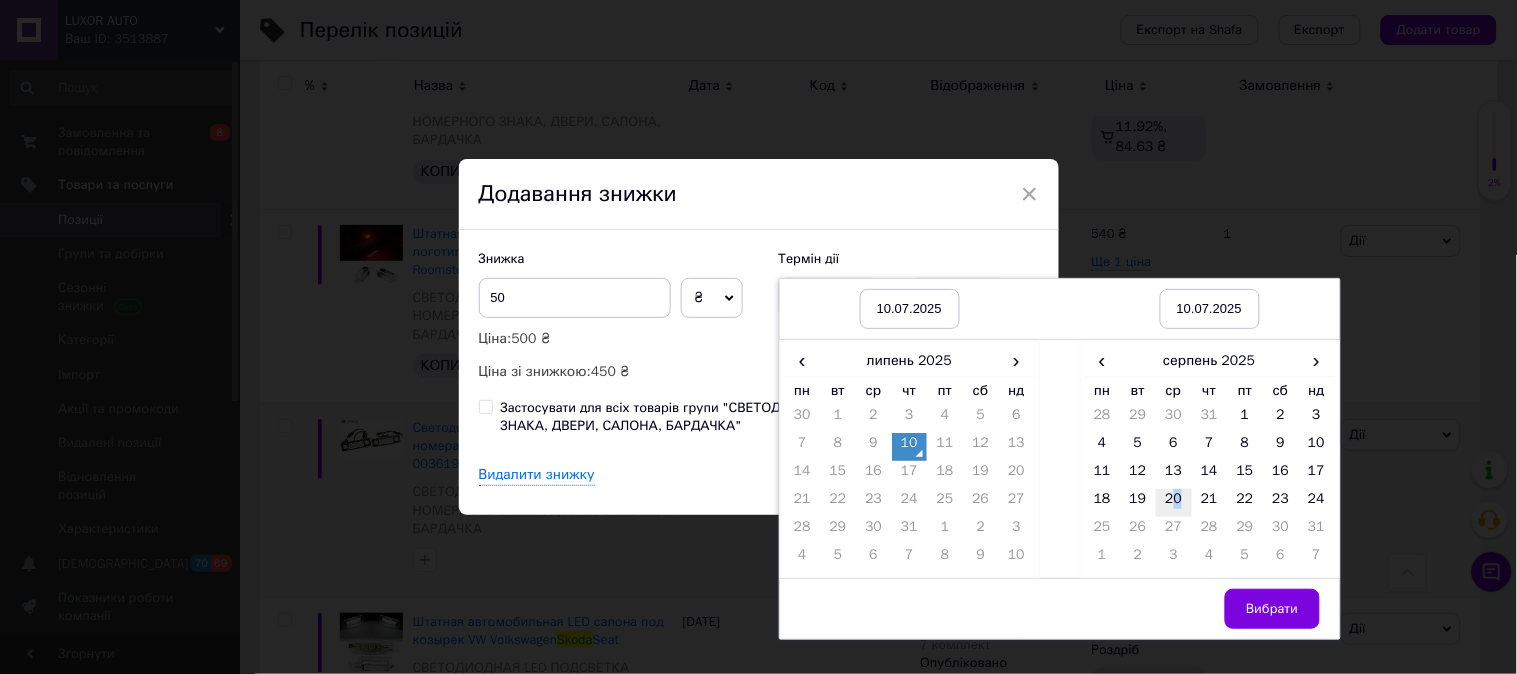 click on "20" at bounding box center [1174, 503] 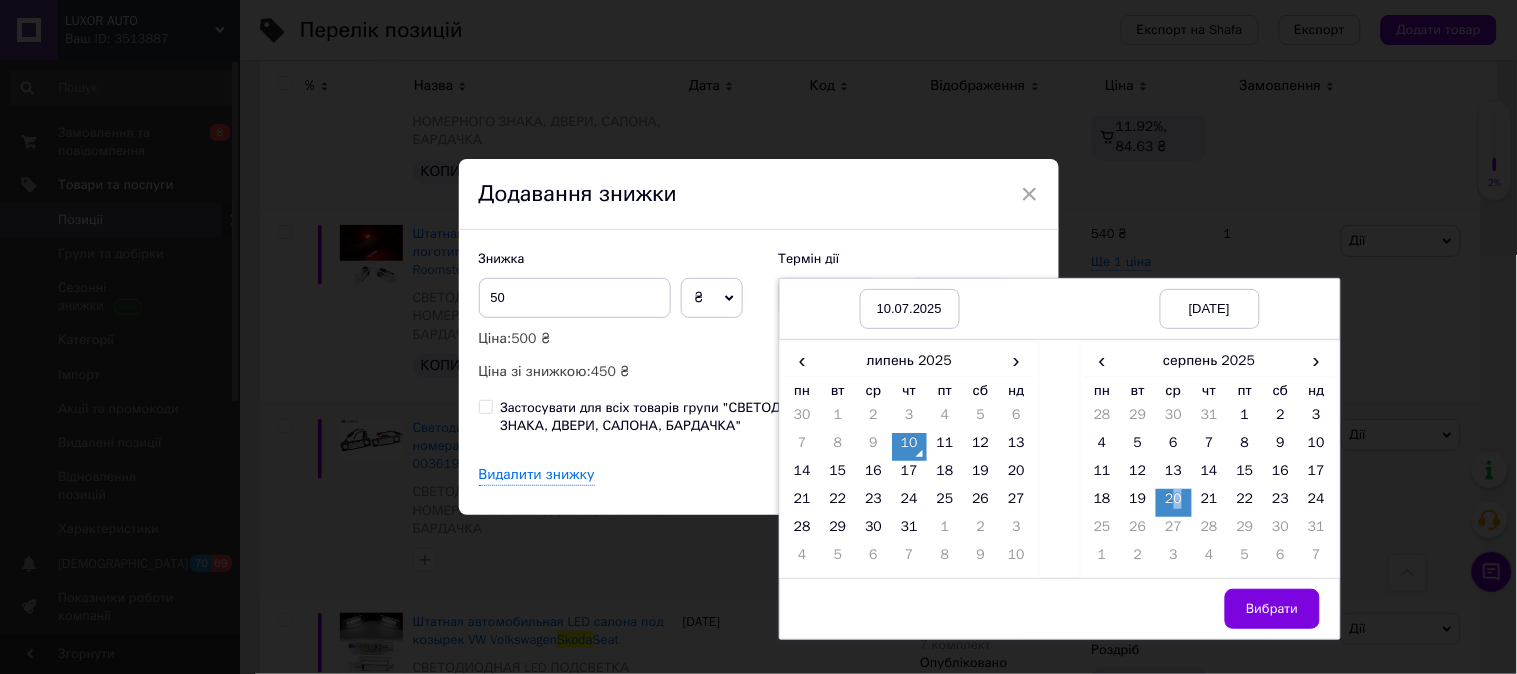 click on "Вибрати" at bounding box center (1272, 609) 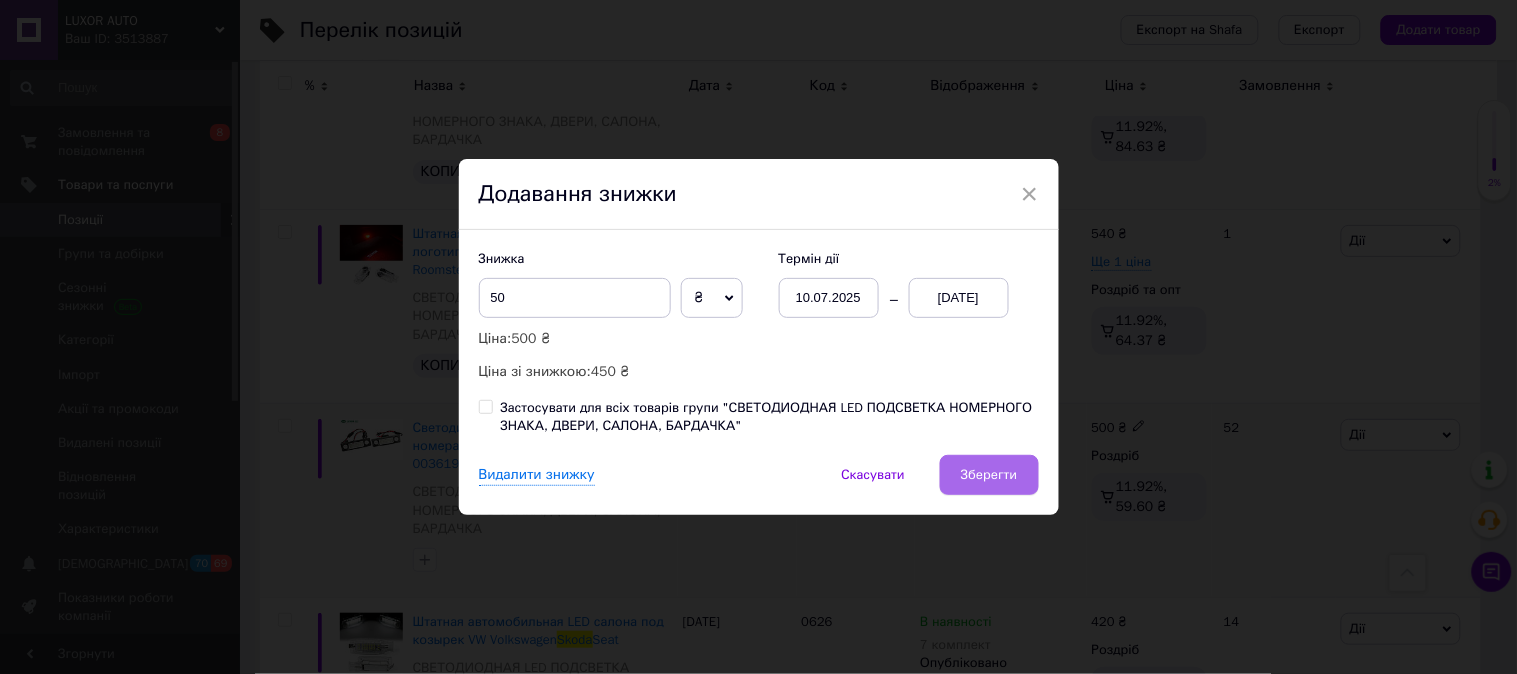 click on "Зберегти" at bounding box center [989, 475] 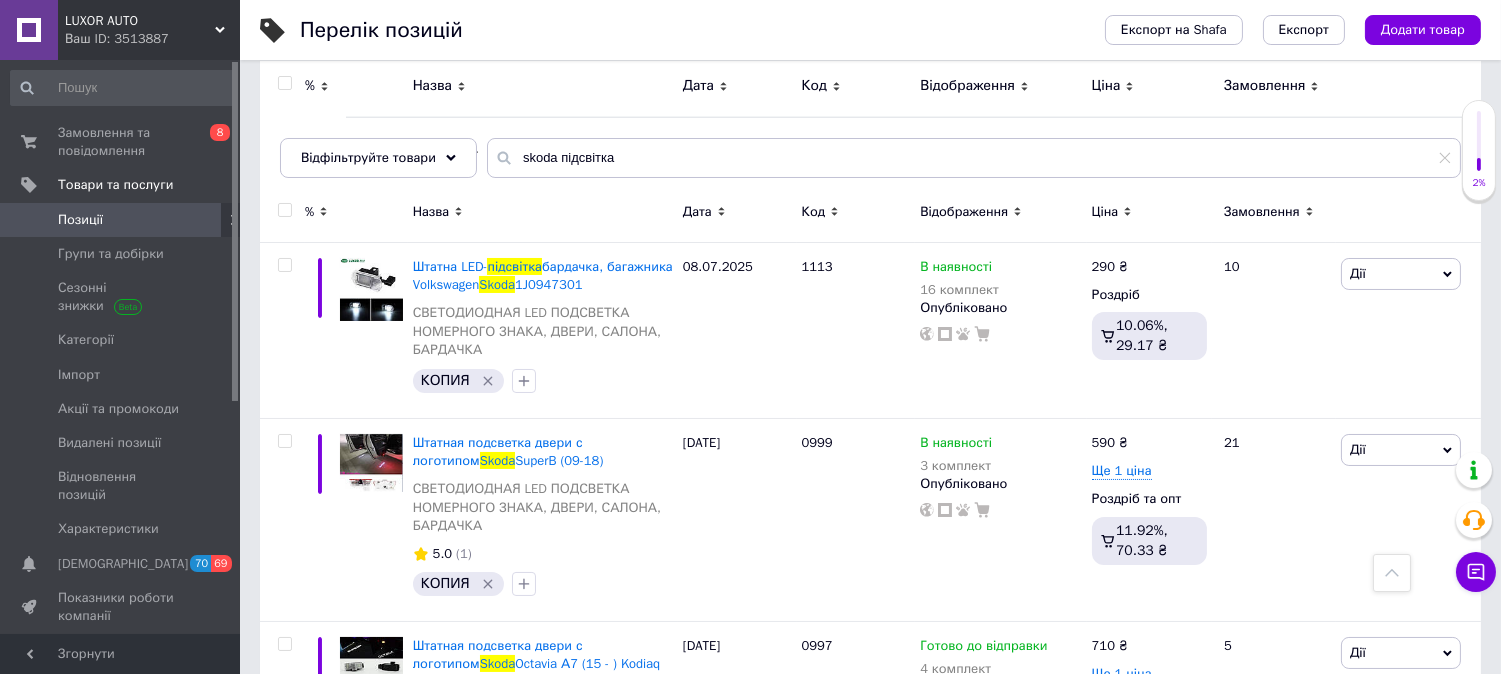 scroll, scrollTop: 100, scrollLeft: 0, axis: vertical 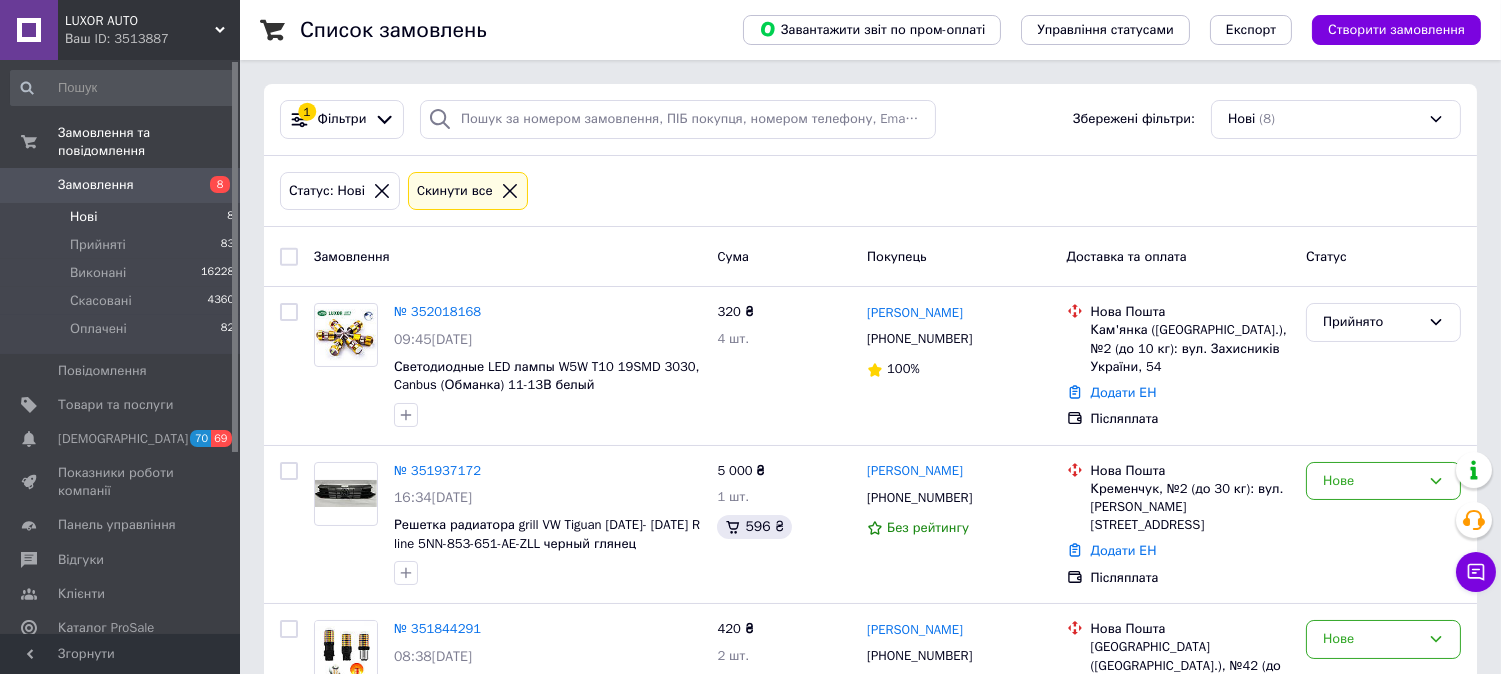 click on "Замовлення" at bounding box center (96, 185) 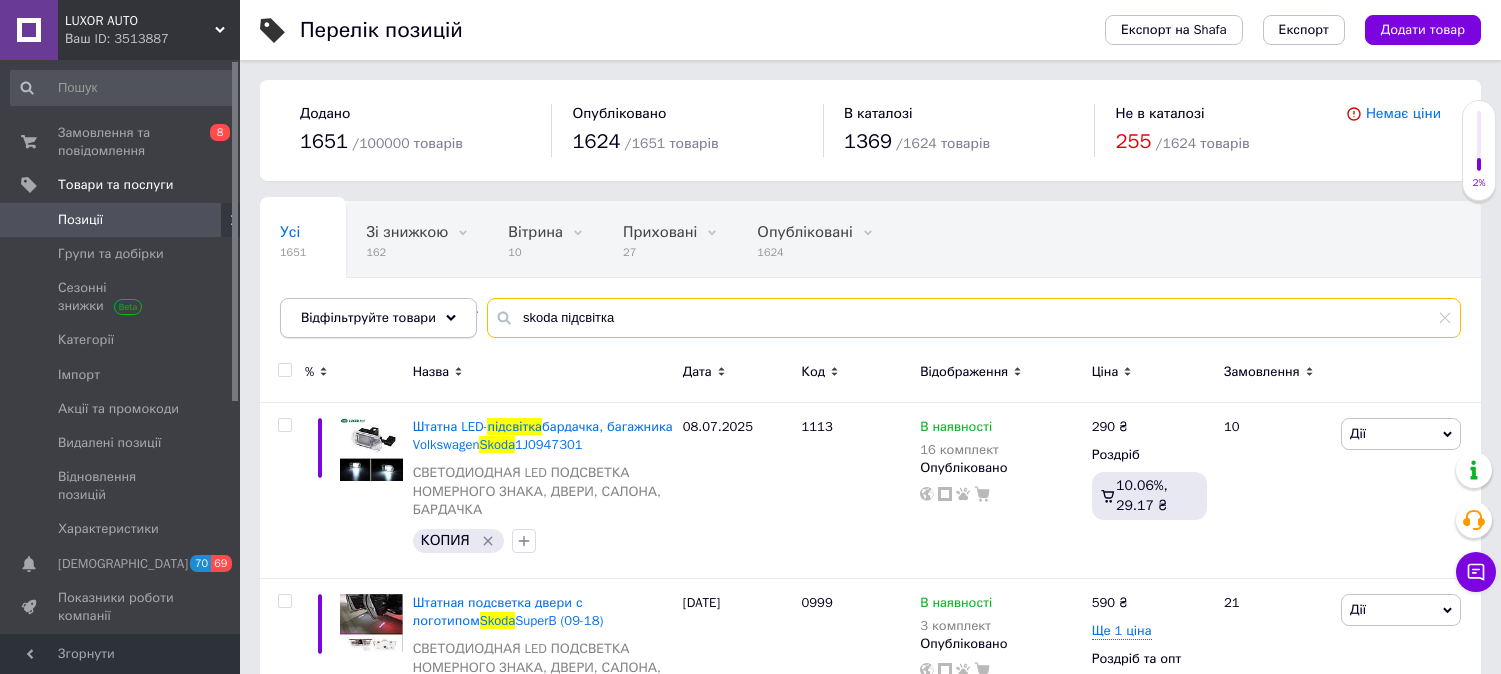 click on "Відфільтруйте товари skoda підсвітка" at bounding box center (870, 318) 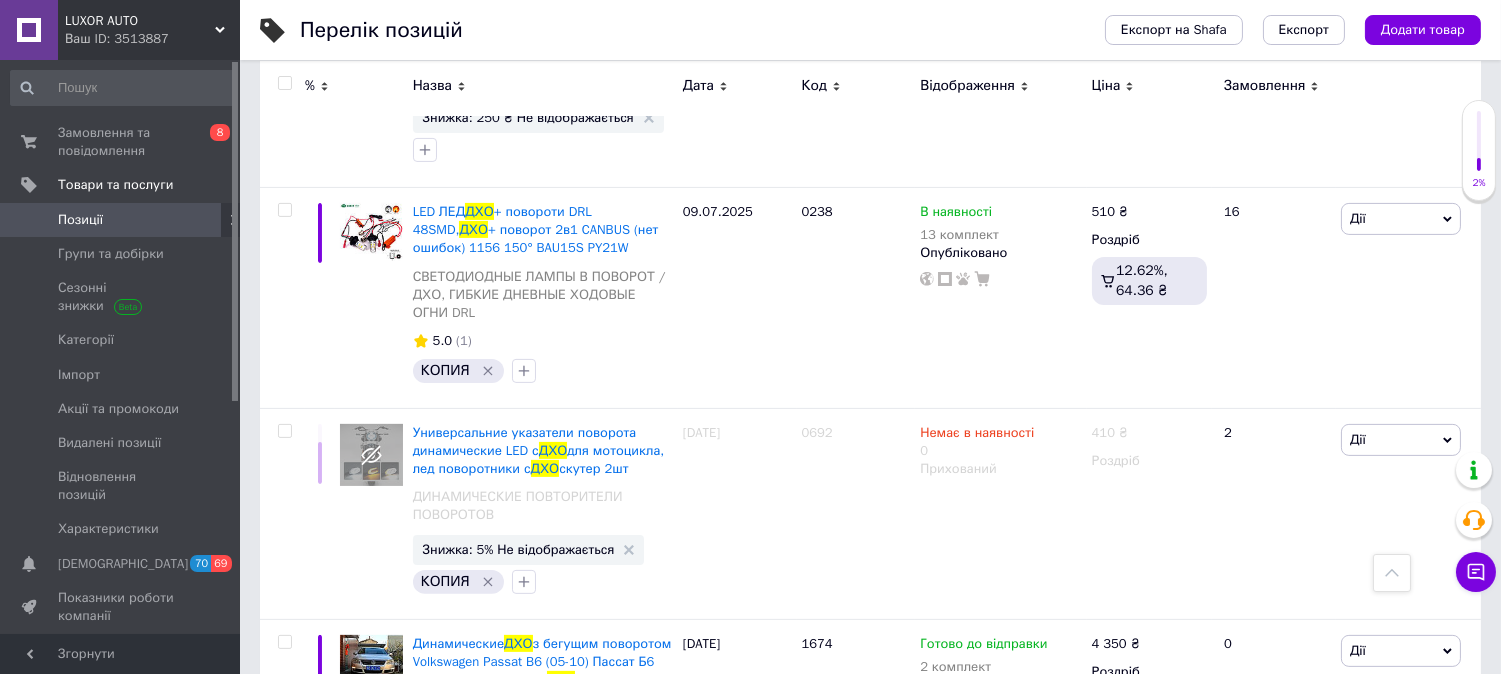 scroll, scrollTop: 1100, scrollLeft: 0, axis: vertical 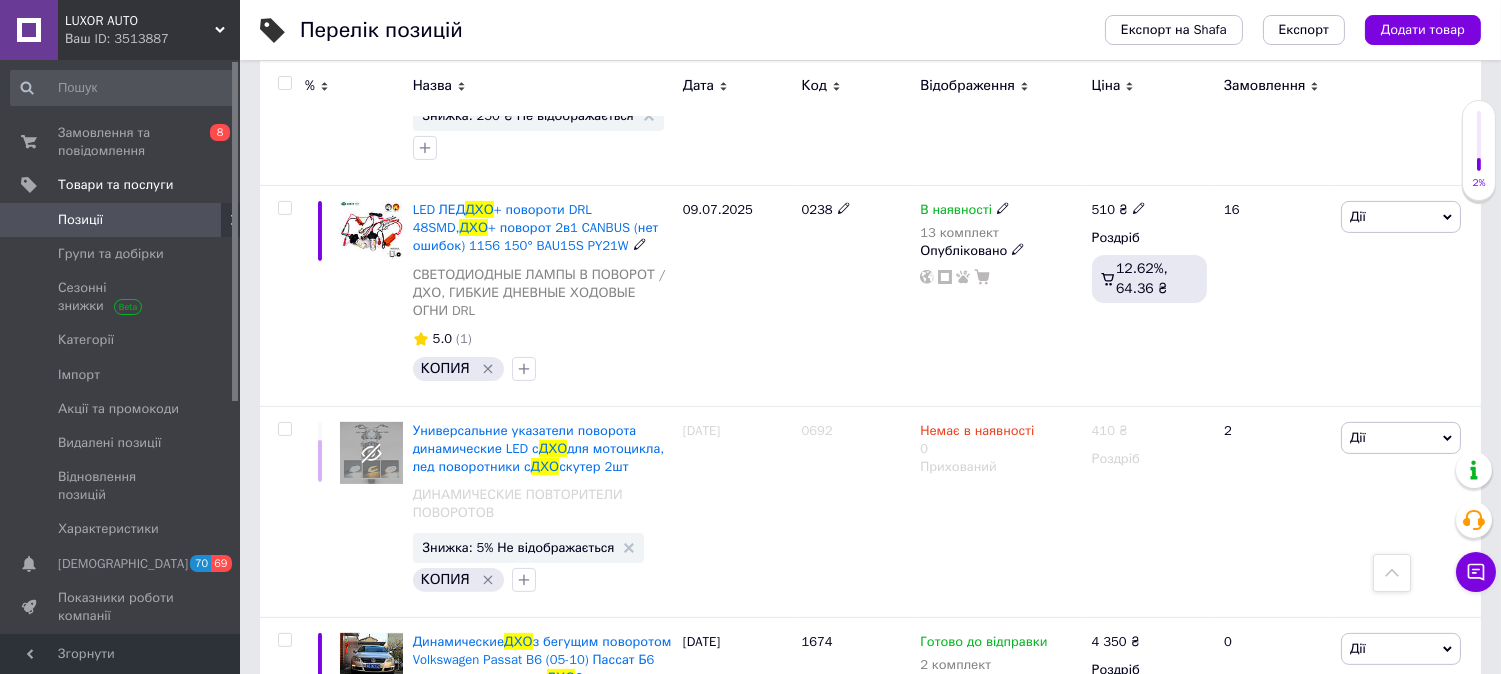 type on "ДХО" 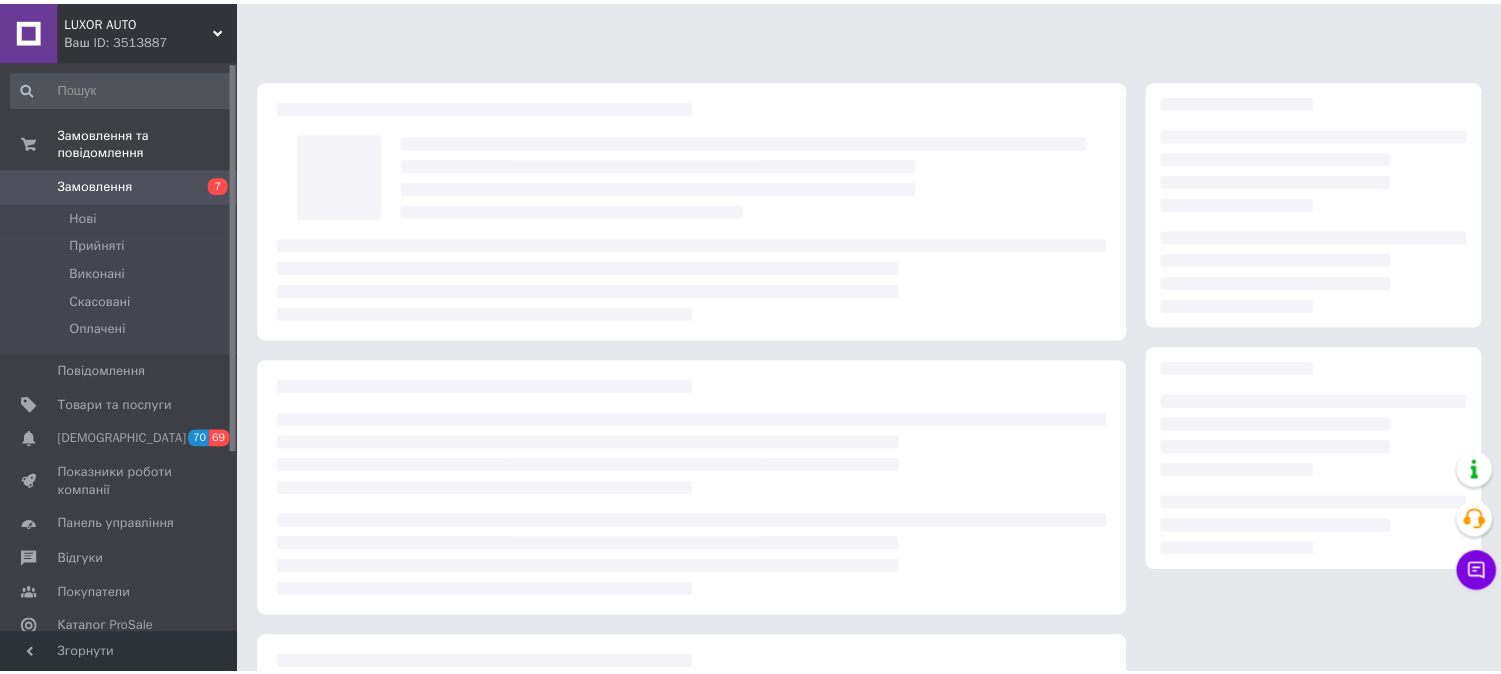scroll, scrollTop: 0, scrollLeft: 0, axis: both 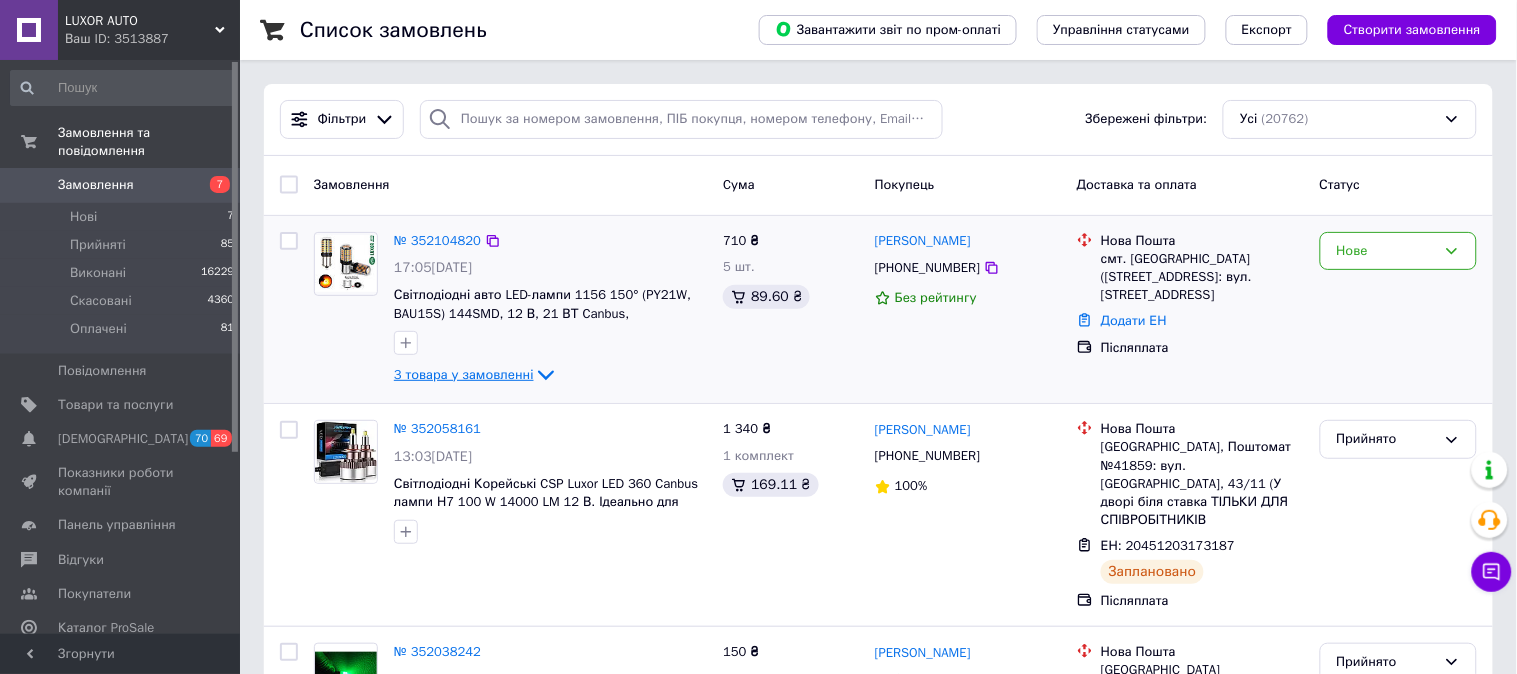 click on "3 товара у замовленні" at bounding box center (464, 374) 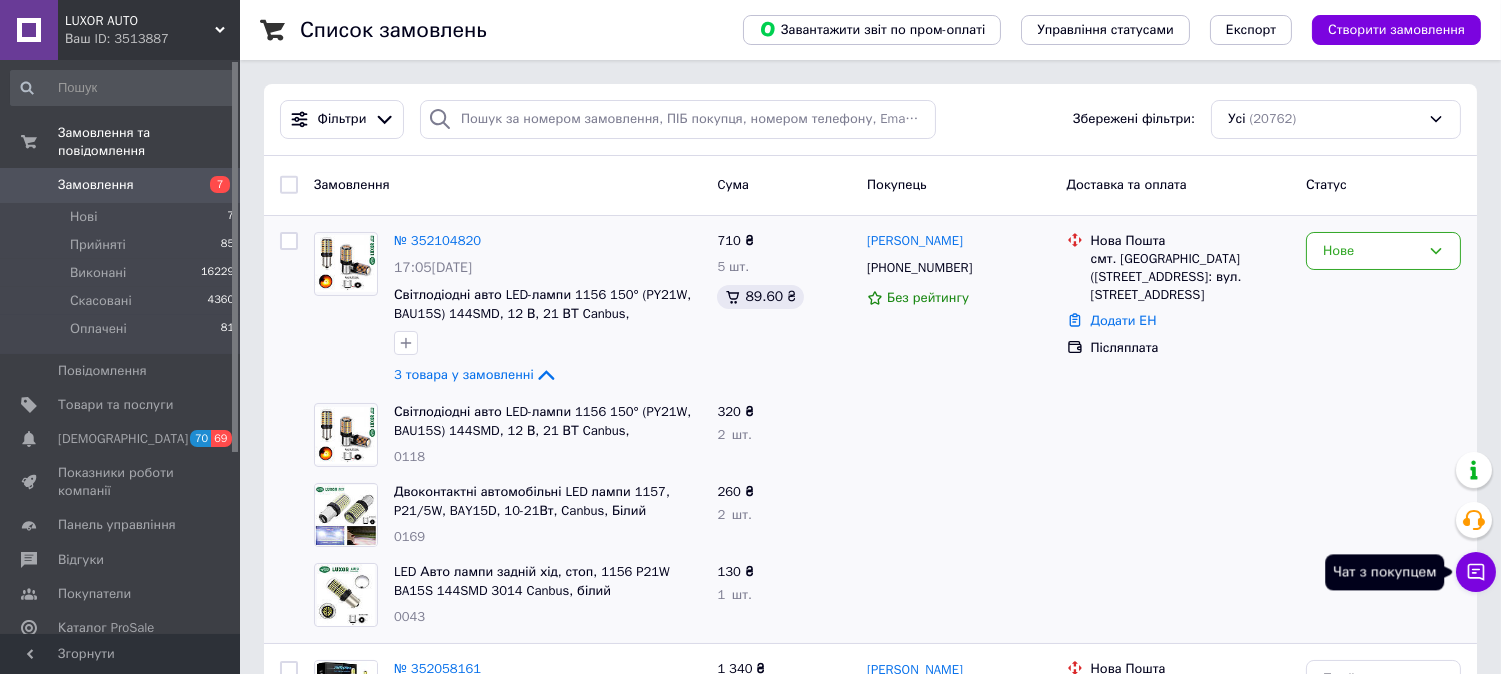 click on "Чат з покупцем" at bounding box center (1476, 572) 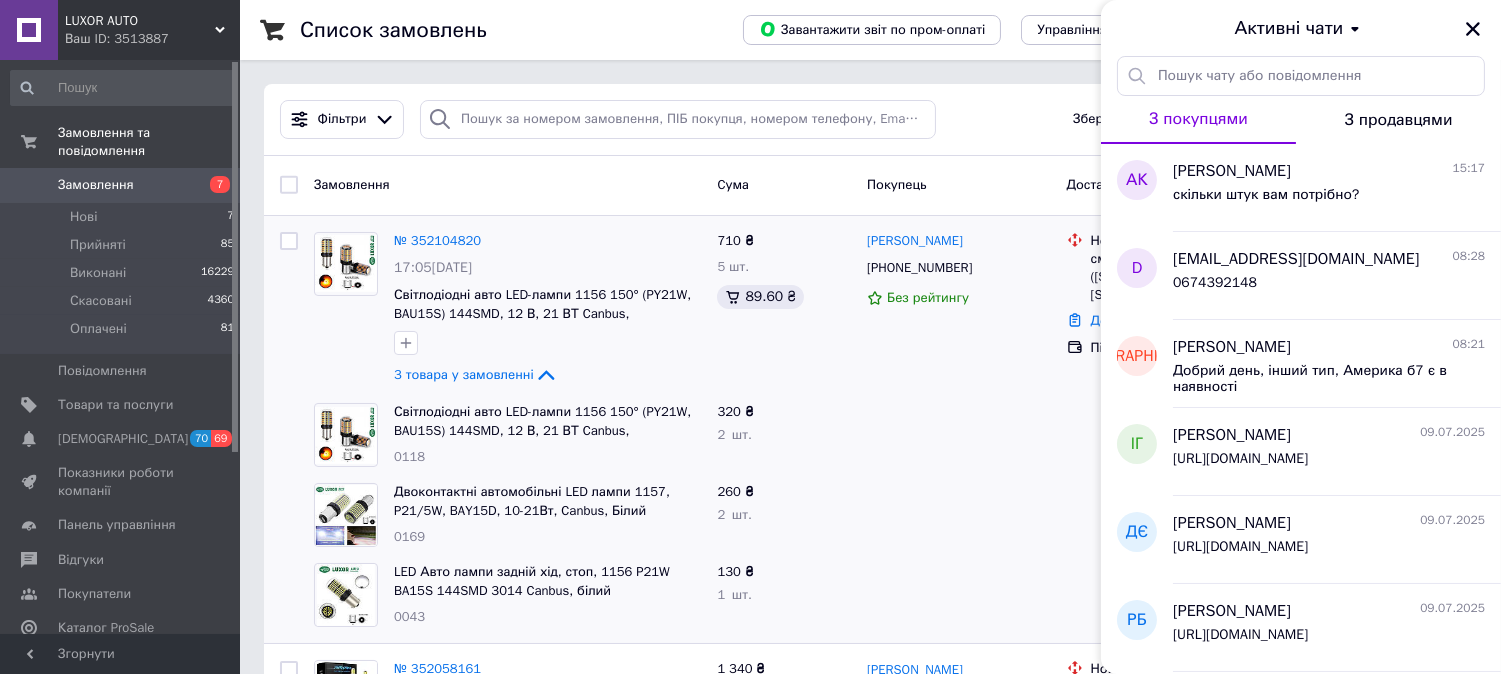 click 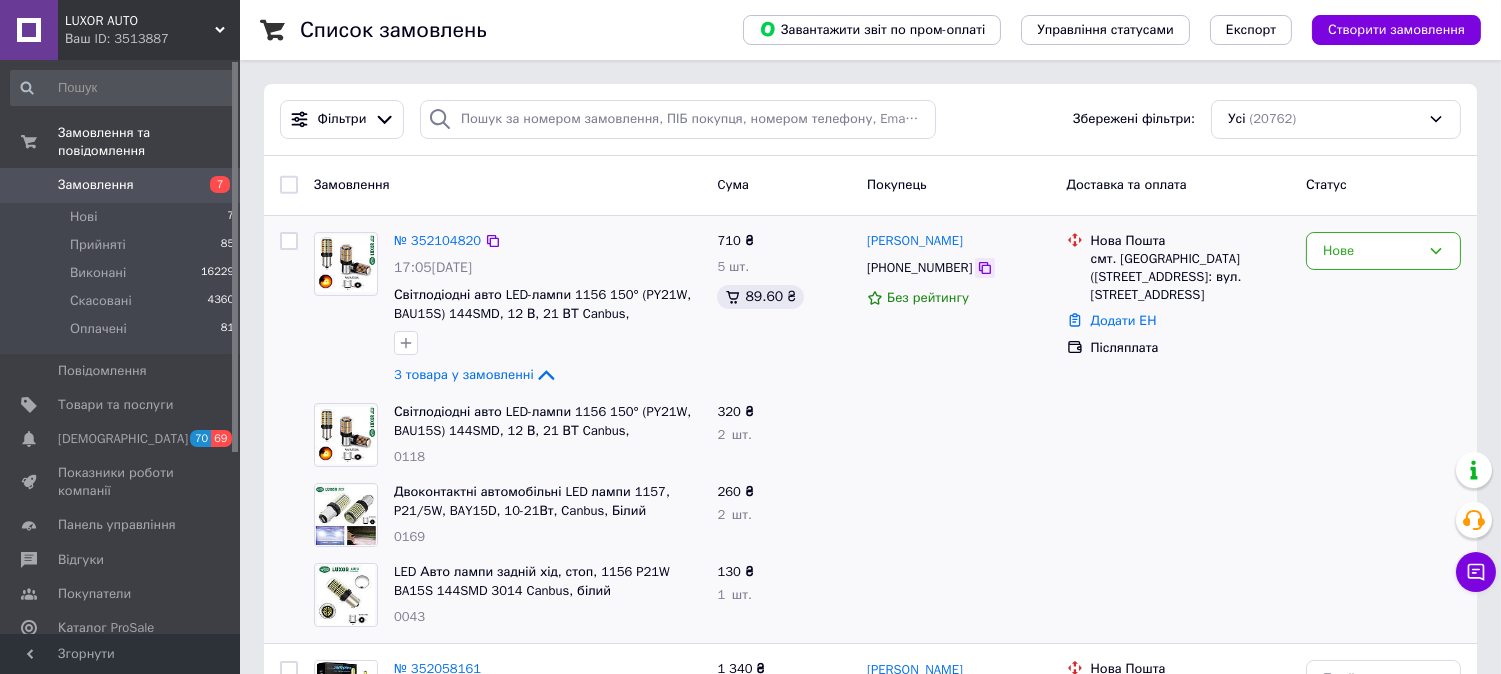 click 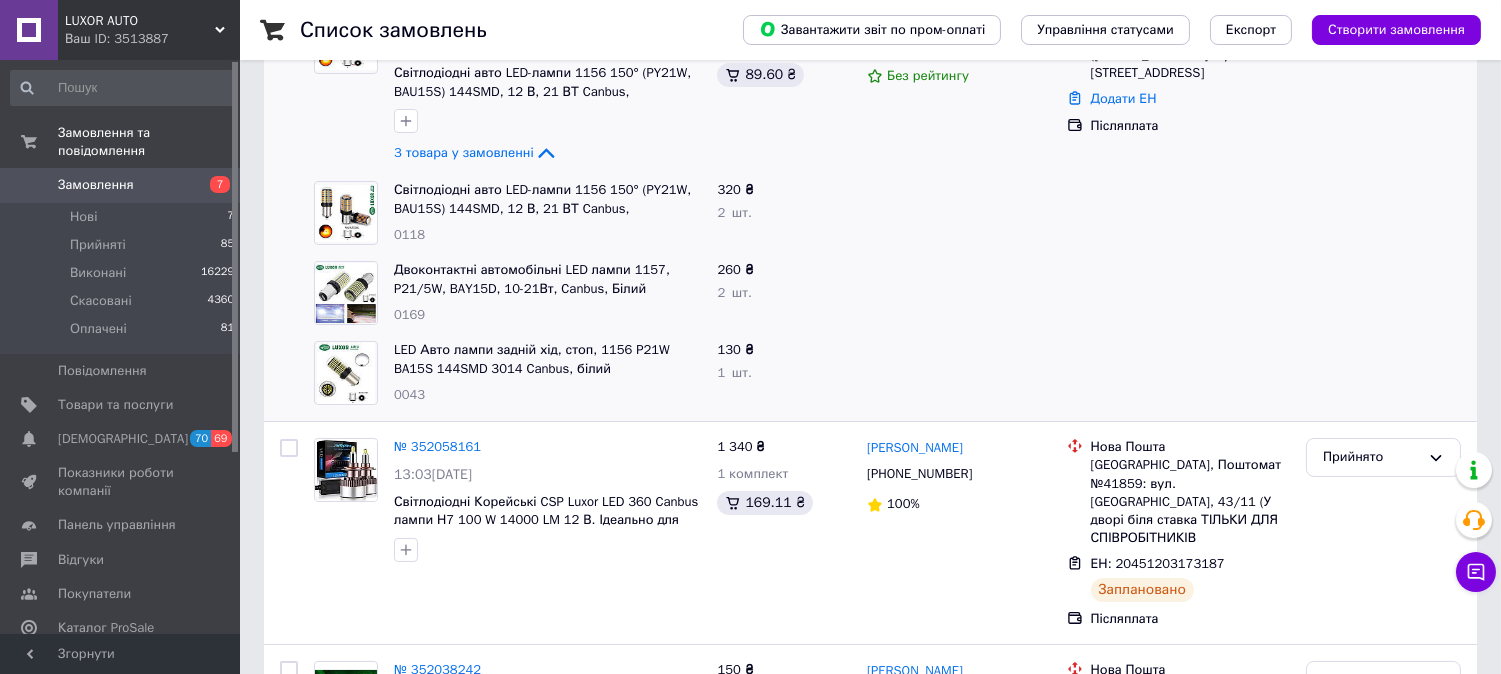 scroll, scrollTop: 0, scrollLeft: 0, axis: both 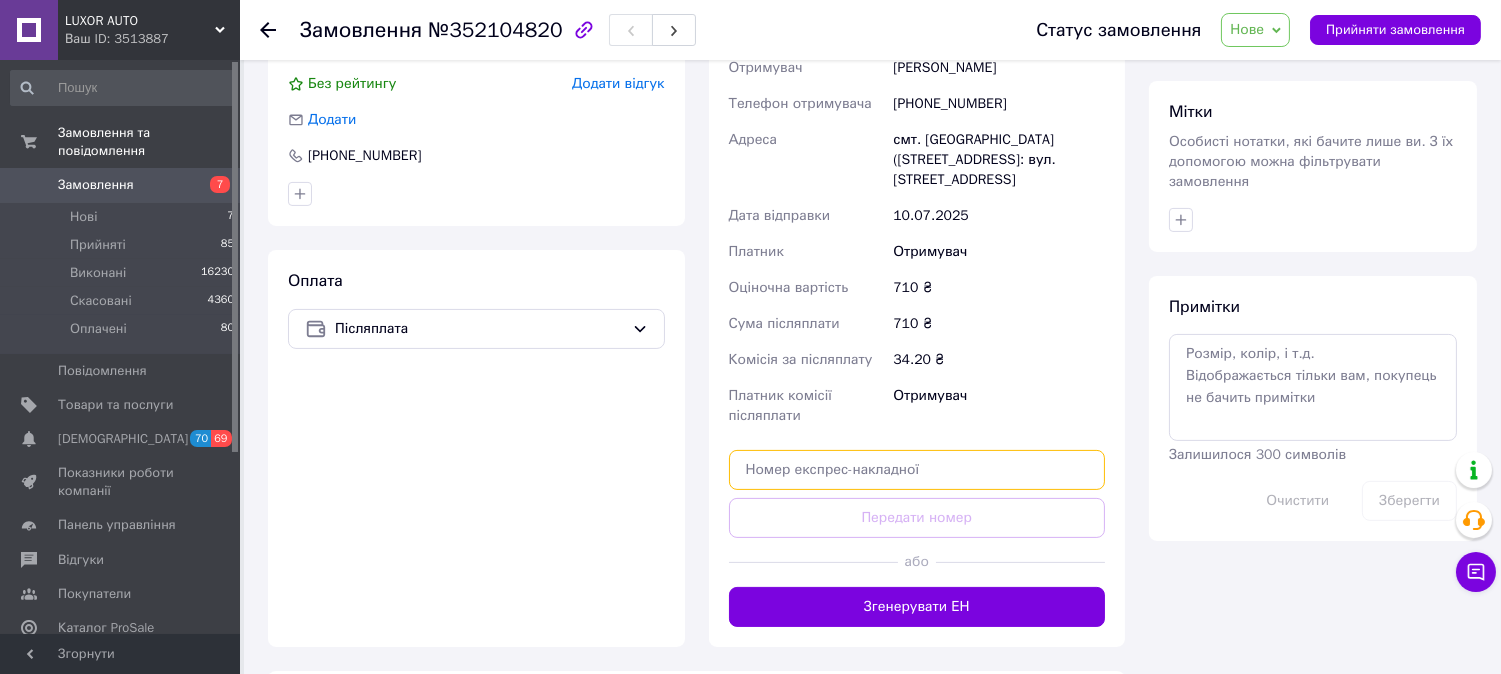 click at bounding box center [917, 470] 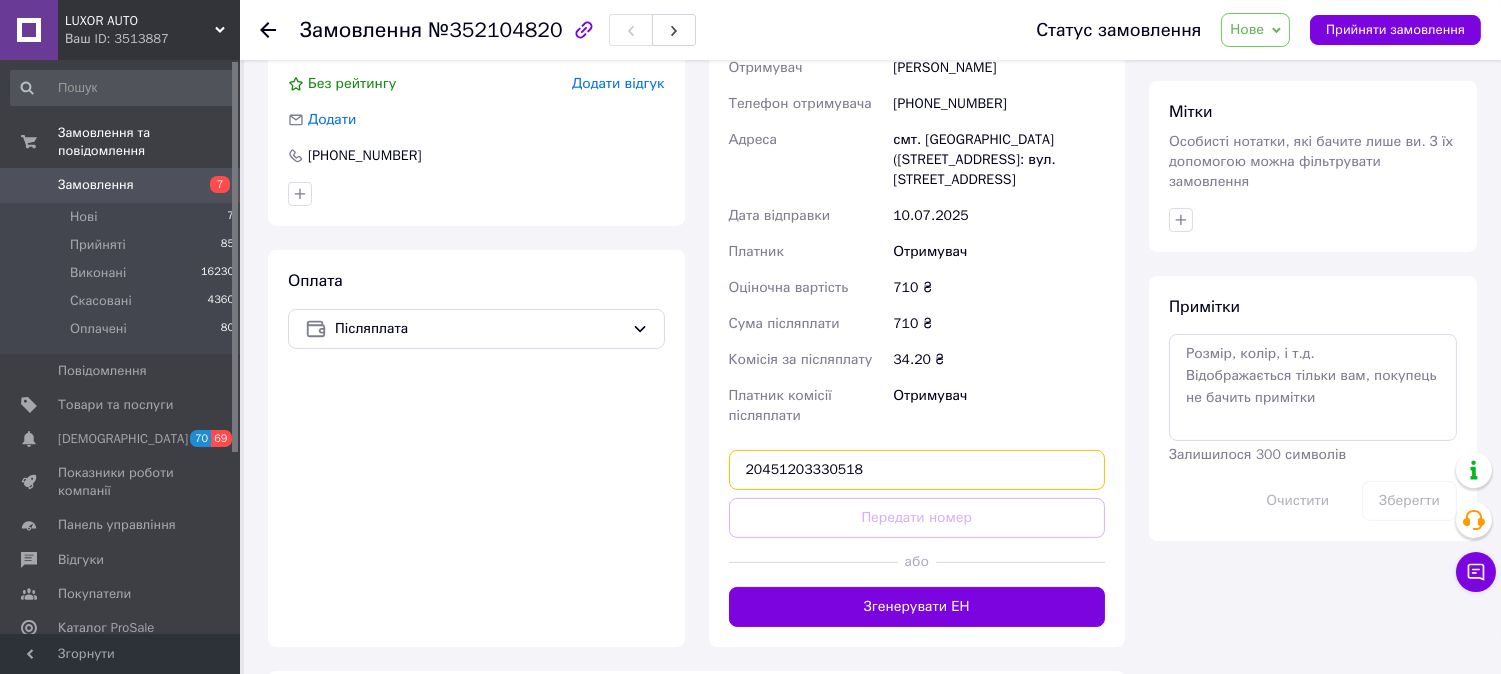 type on "20451203330518" 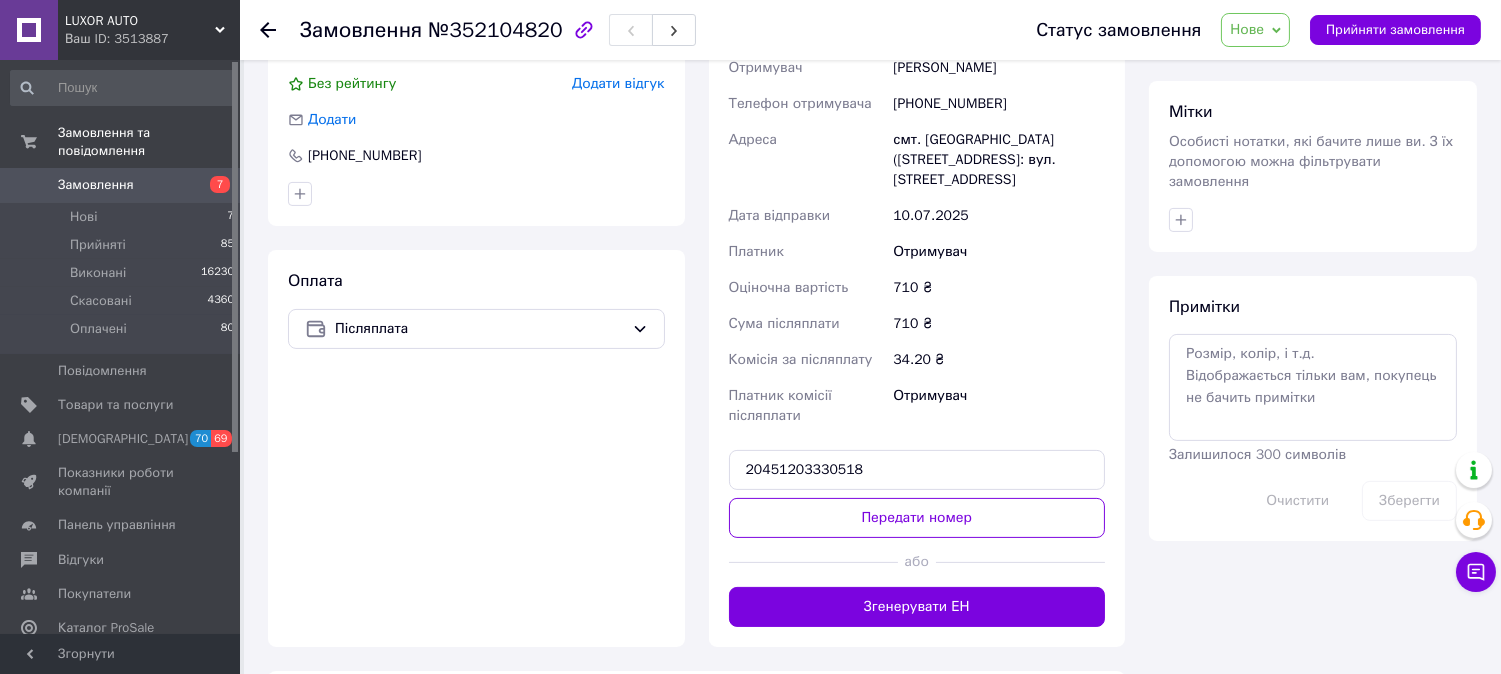 click on "Доставка Редагувати Нова Пошта (платна) Отримувач [PERSON_NAME] Телефон отримувача [PHONE_NUMBER] [GEOGRAPHIC_DATA] смт. [GEOGRAPHIC_DATA] ([STREET_ADDRESS]: вул. Дворянська, 9б Дата відправки [DATE] Платник Отримувач Оціночна вартість 710 ₴ Сума післяплати 710 ₴ Комісія за післяплату 34.20 ₴ Платник комісії післяплати Отримувач 20451203330518 Передати номер або Згенерувати ЕН" at bounding box center (917, 297) 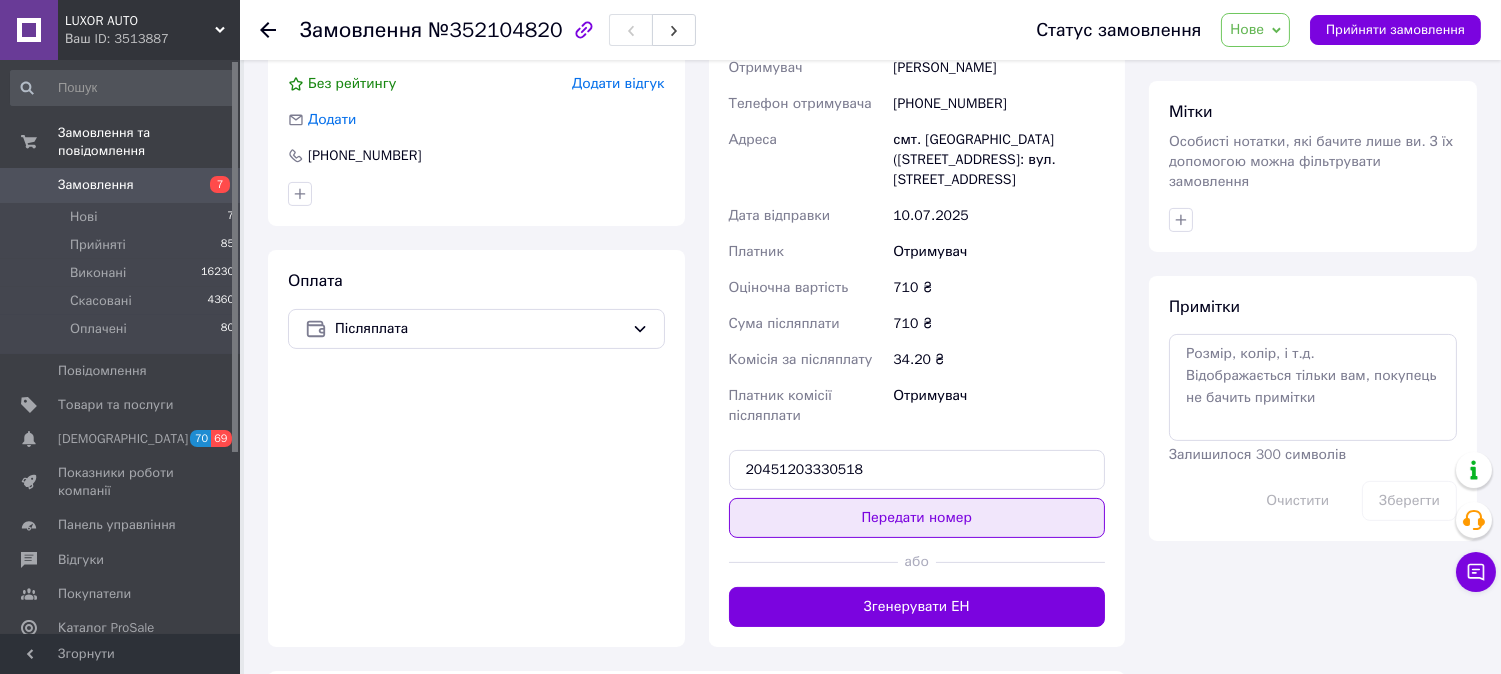 click on "Передати номер" at bounding box center (917, 518) 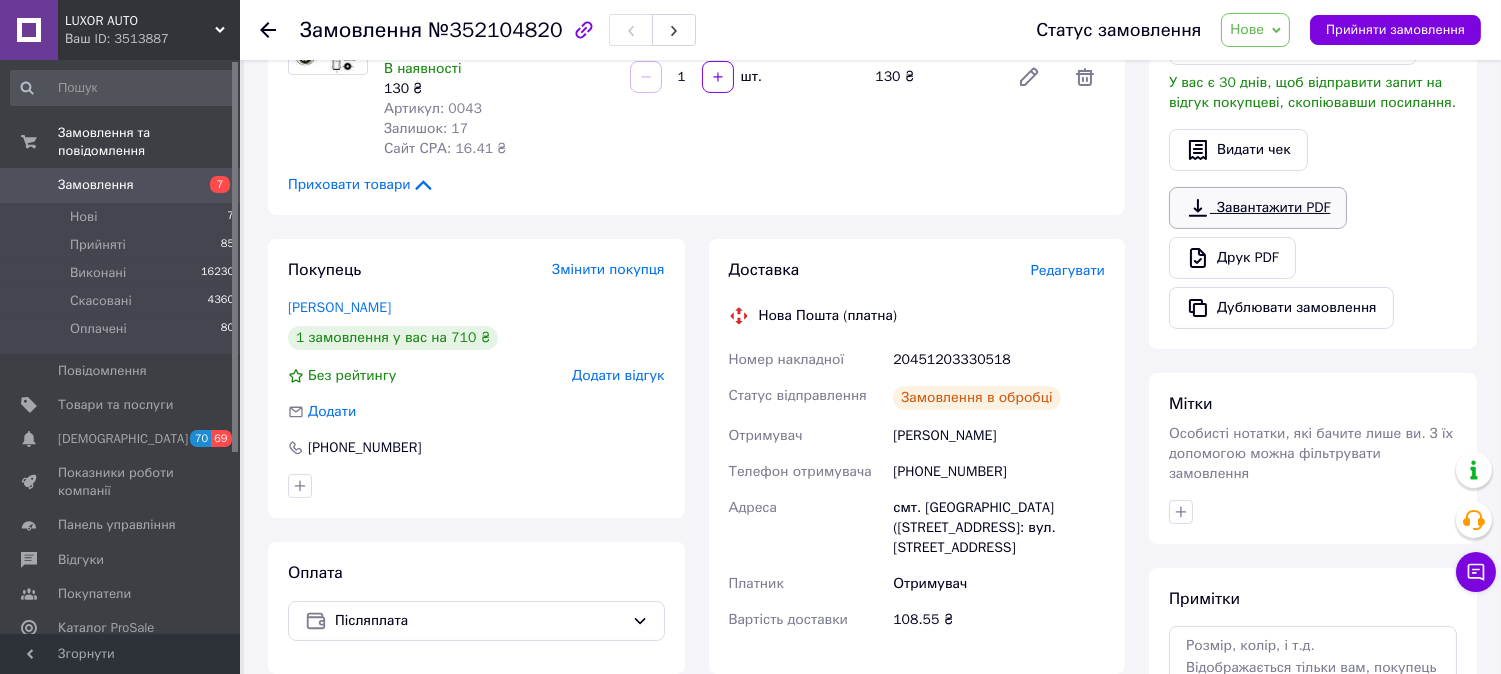scroll, scrollTop: 587, scrollLeft: 0, axis: vertical 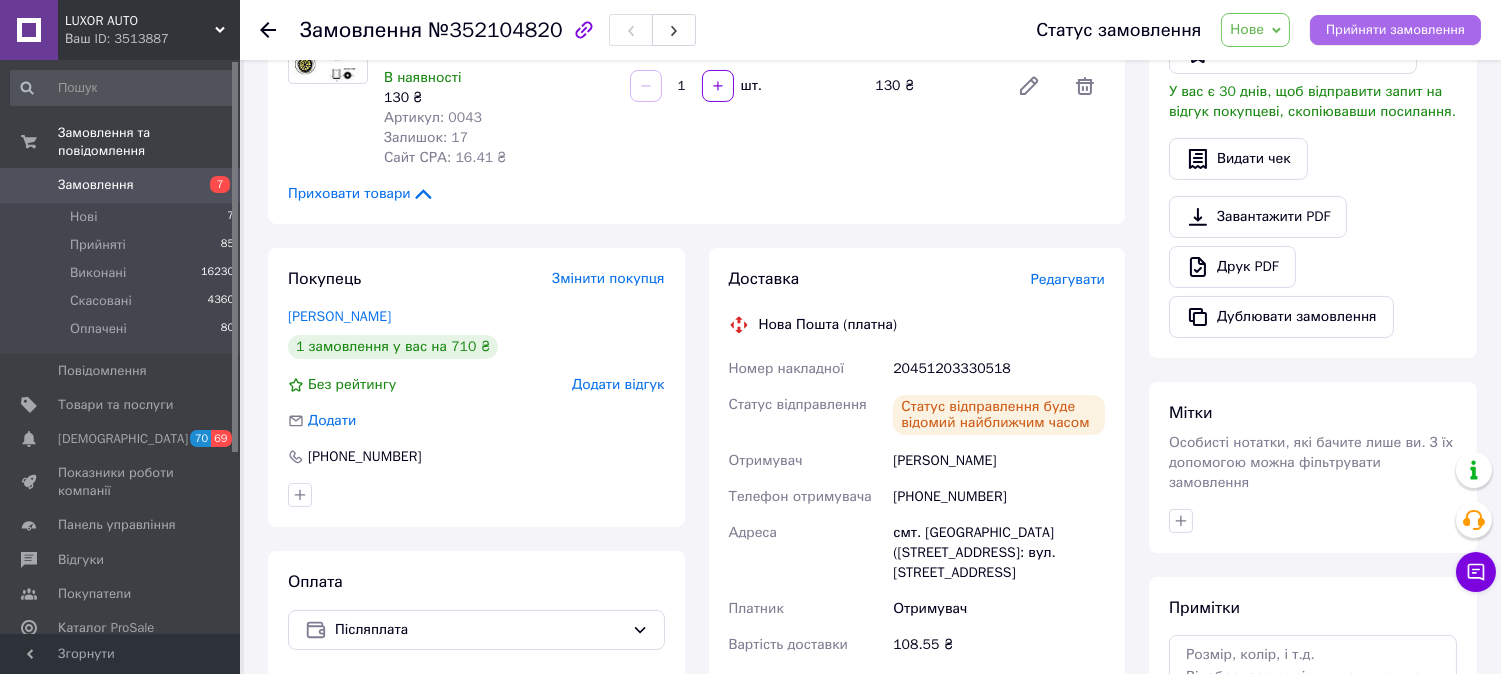 click on "Прийняти замовлення" at bounding box center [1395, 30] 